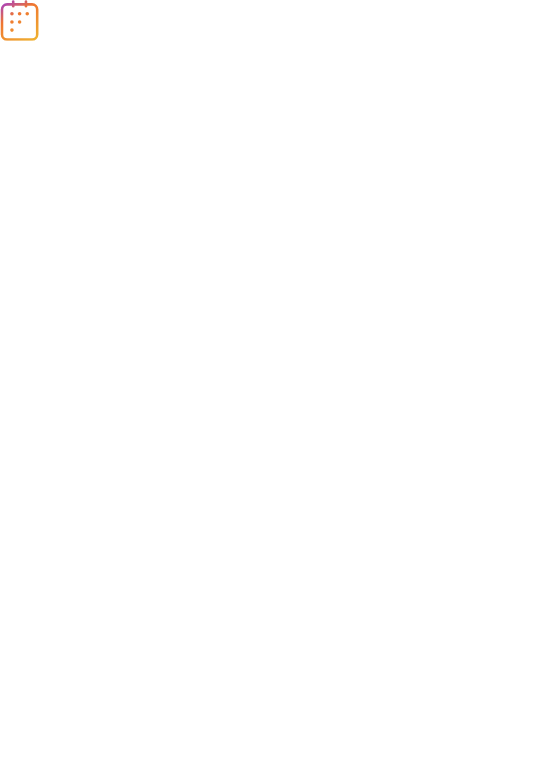 scroll, scrollTop: 0, scrollLeft: 0, axis: both 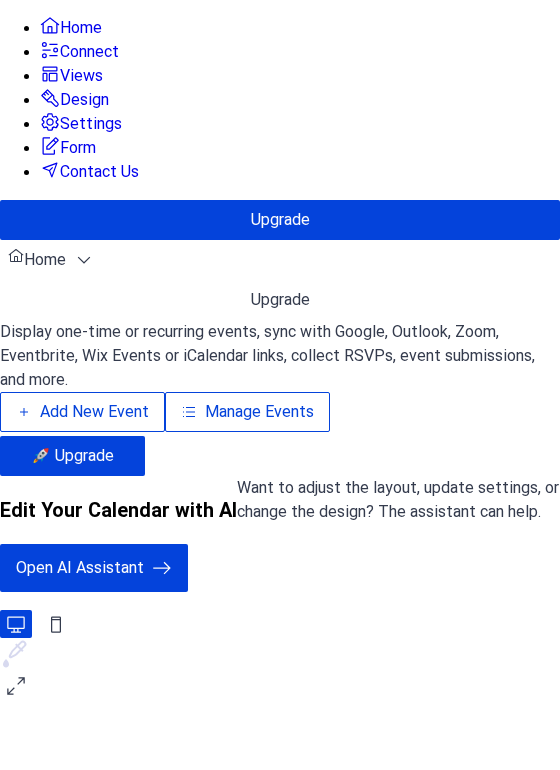 click on "Add New Event" at bounding box center (94, 412) 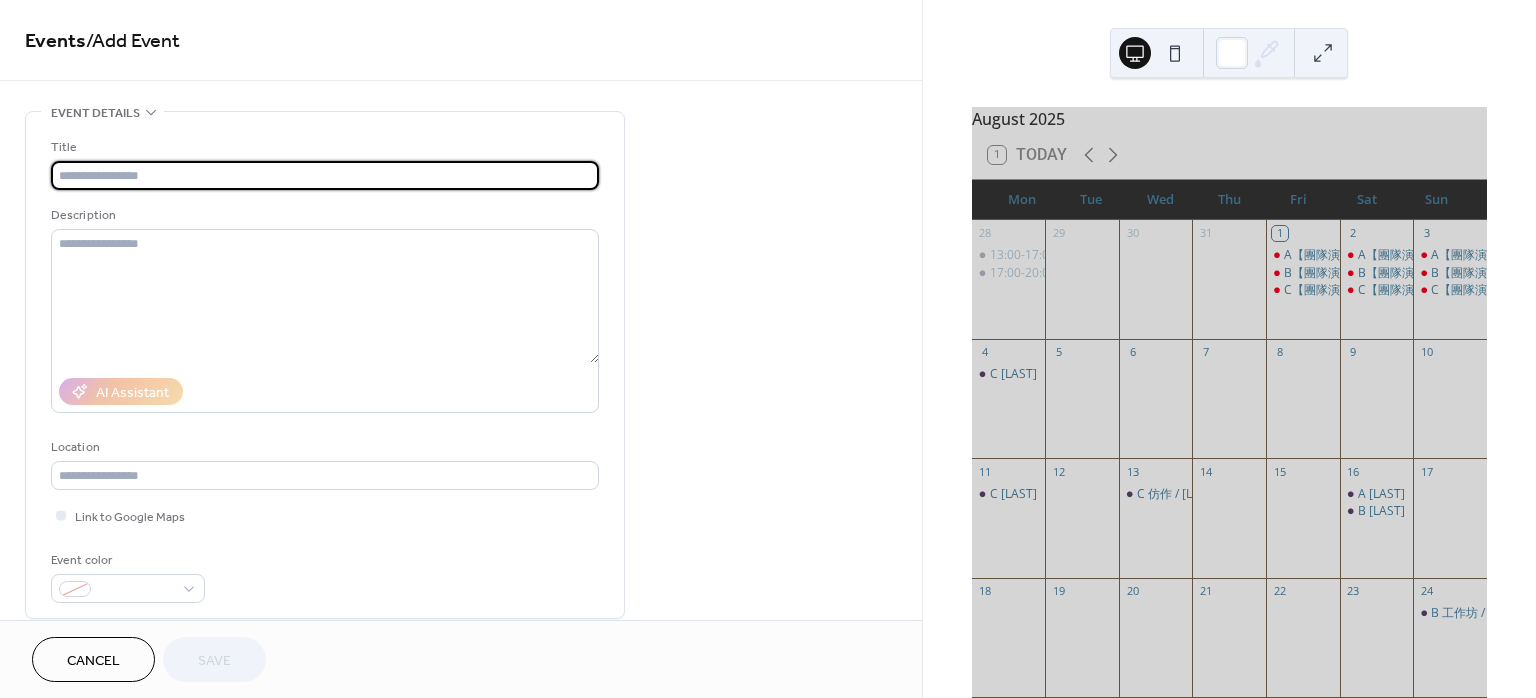 scroll, scrollTop: 0, scrollLeft: 0, axis: both 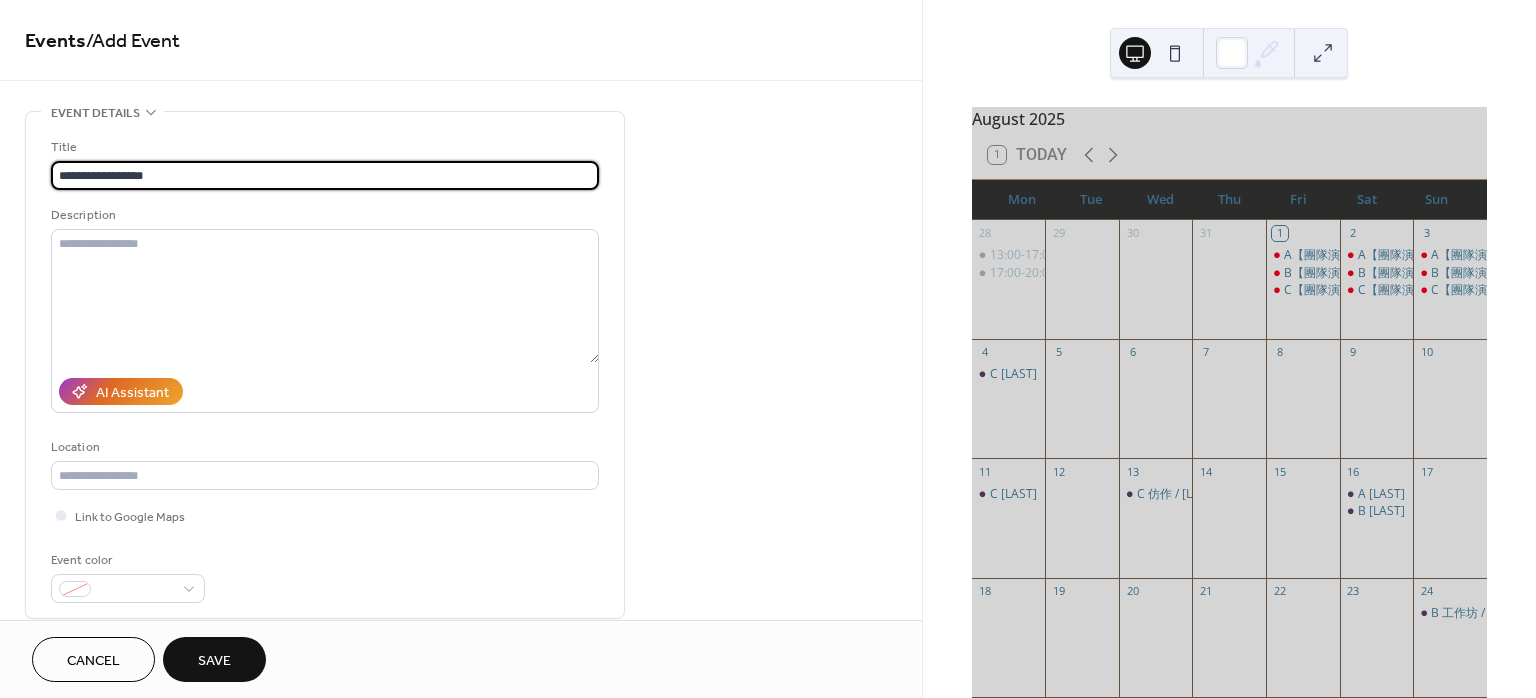 click on "**********" at bounding box center [325, 175] 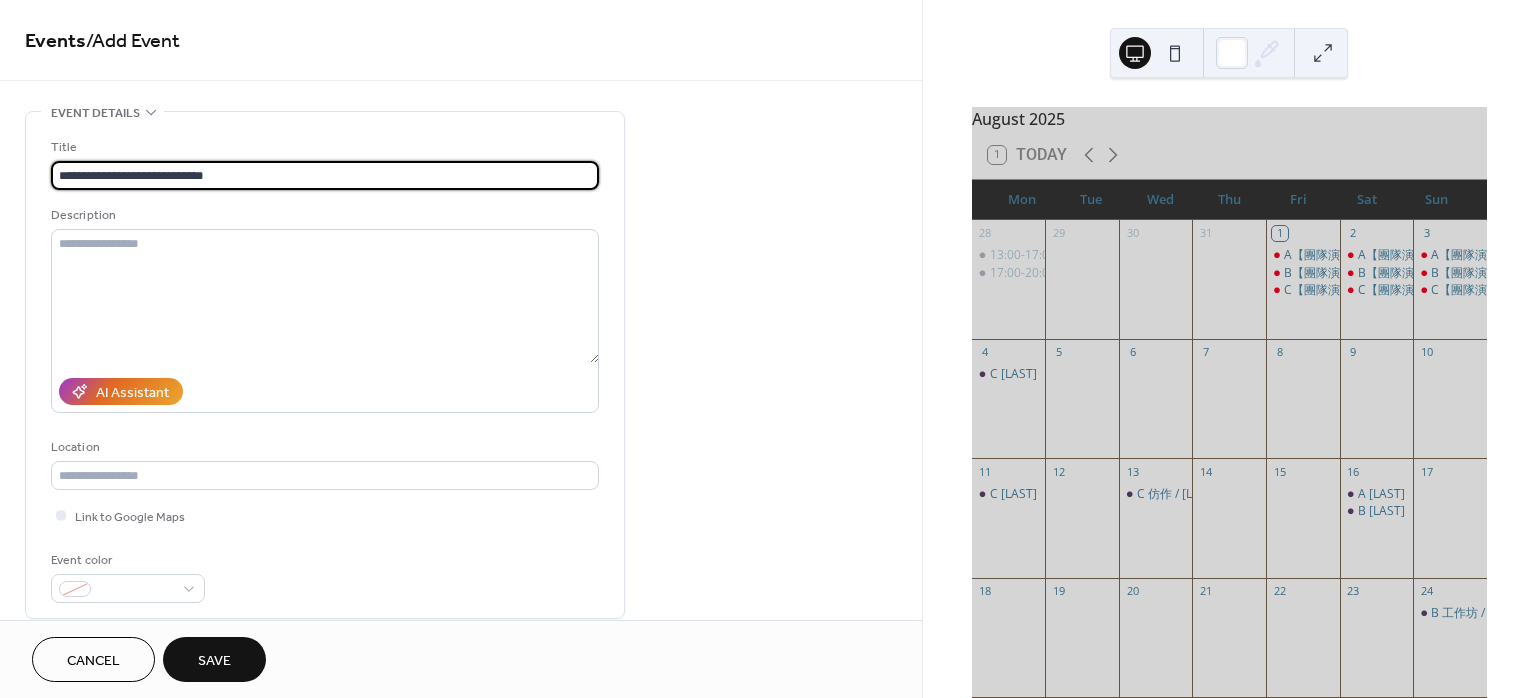scroll, scrollTop: 400, scrollLeft: 0, axis: vertical 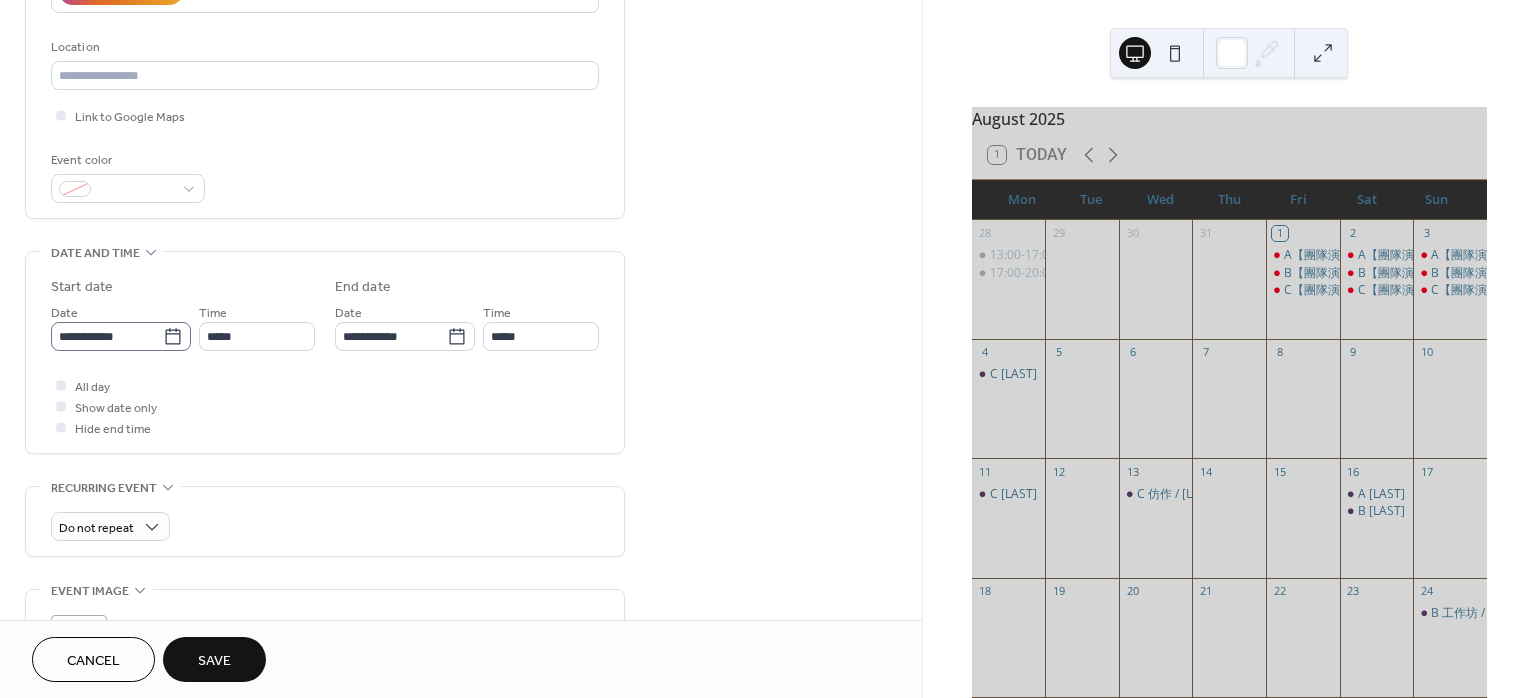 type on "**********" 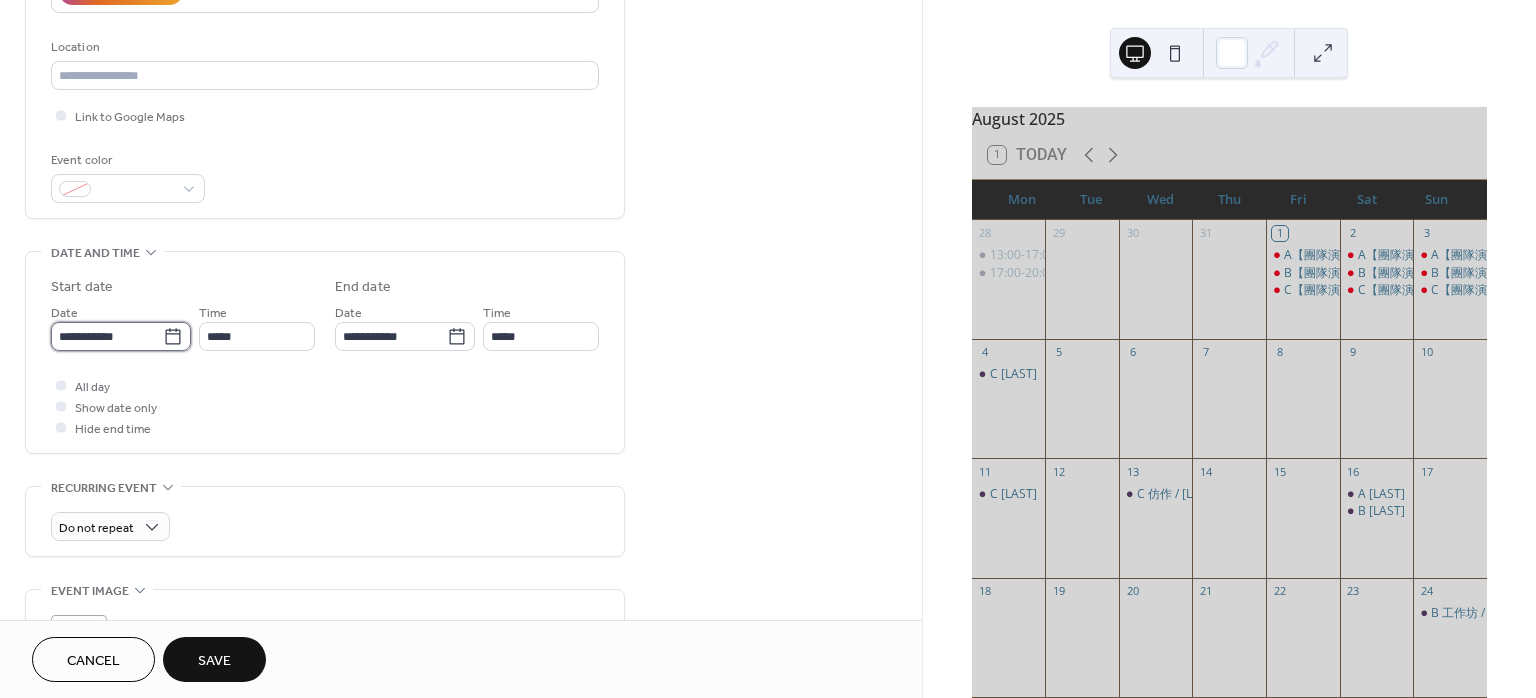 click on "**********" at bounding box center [107, 336] 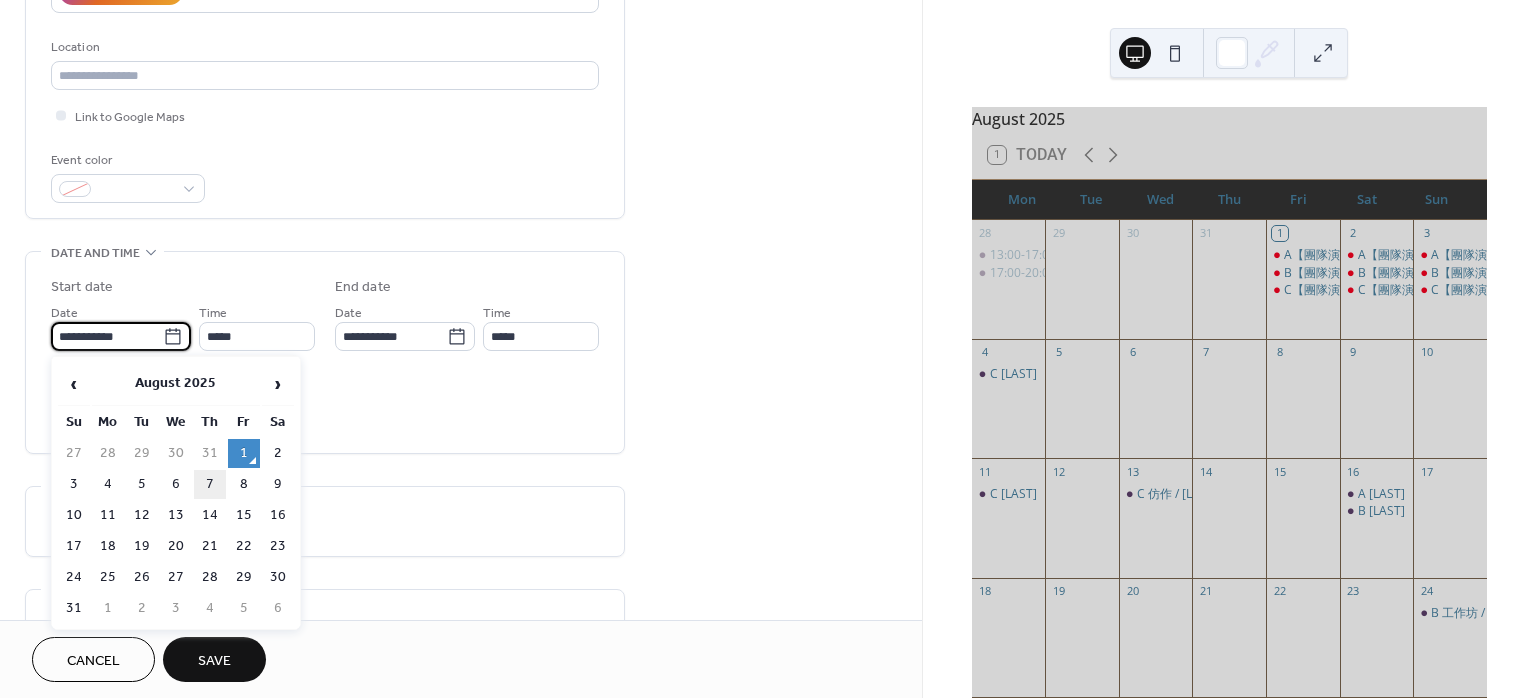 click on "7" at bounding box center (210, 484) 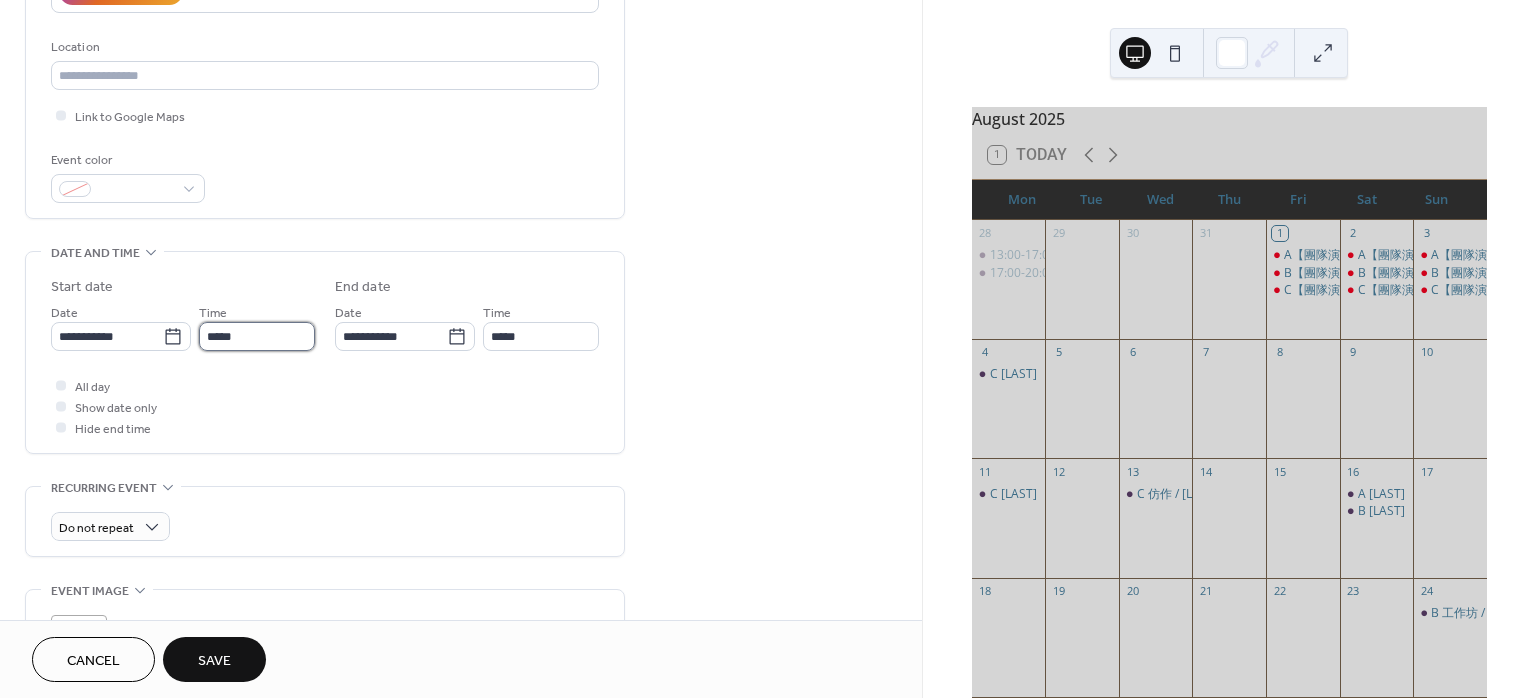 click on "*****" at bounding box center (257, 336) 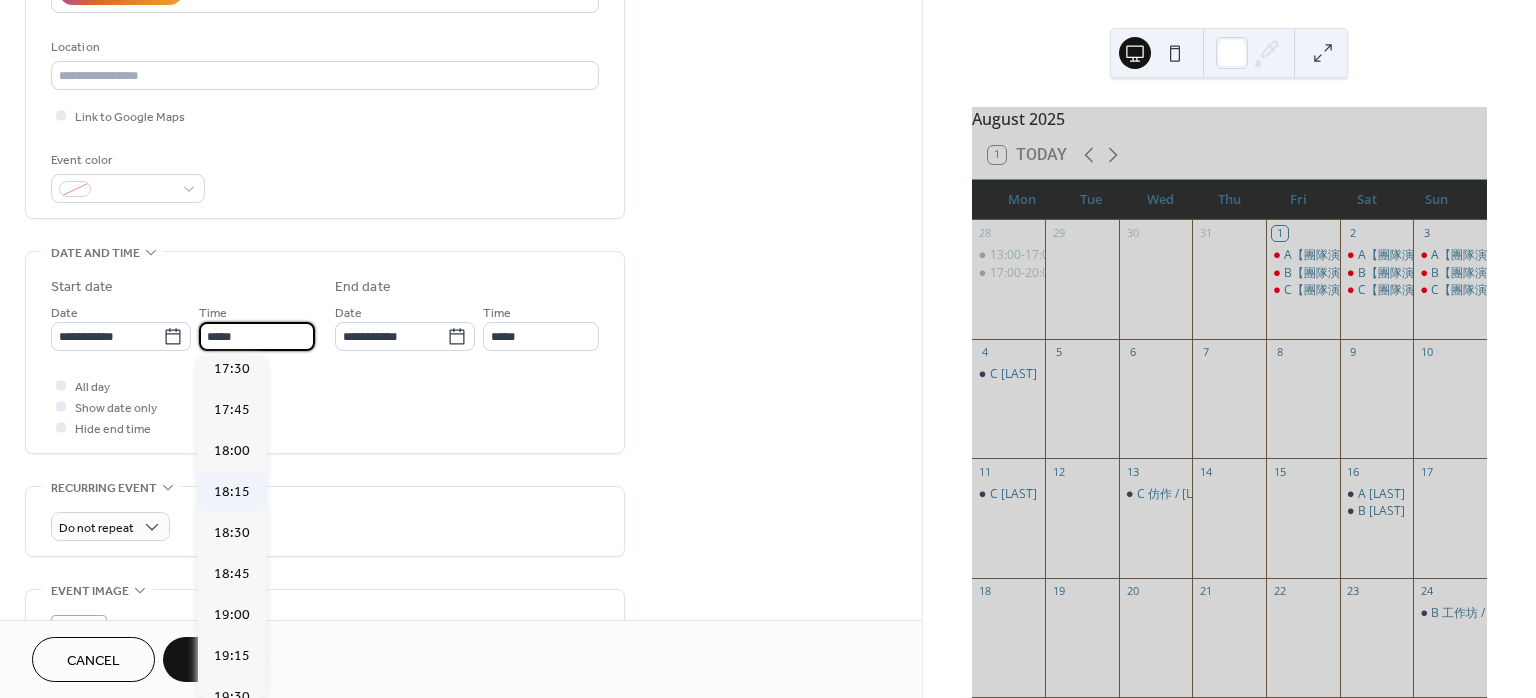 scroll, scrollTop: 3013, scrollLeft: 0, axis: vertical 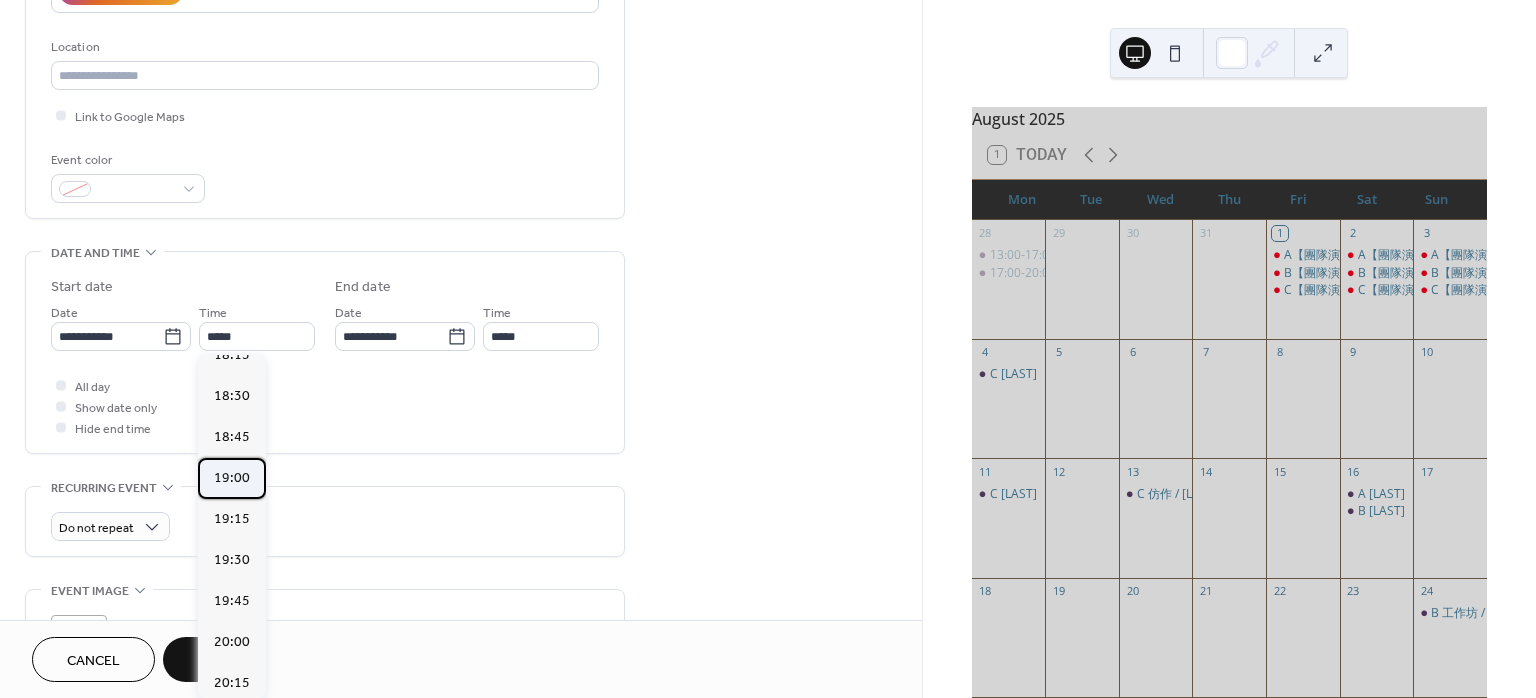 click on "19:00" at bounding box center [232, 477] 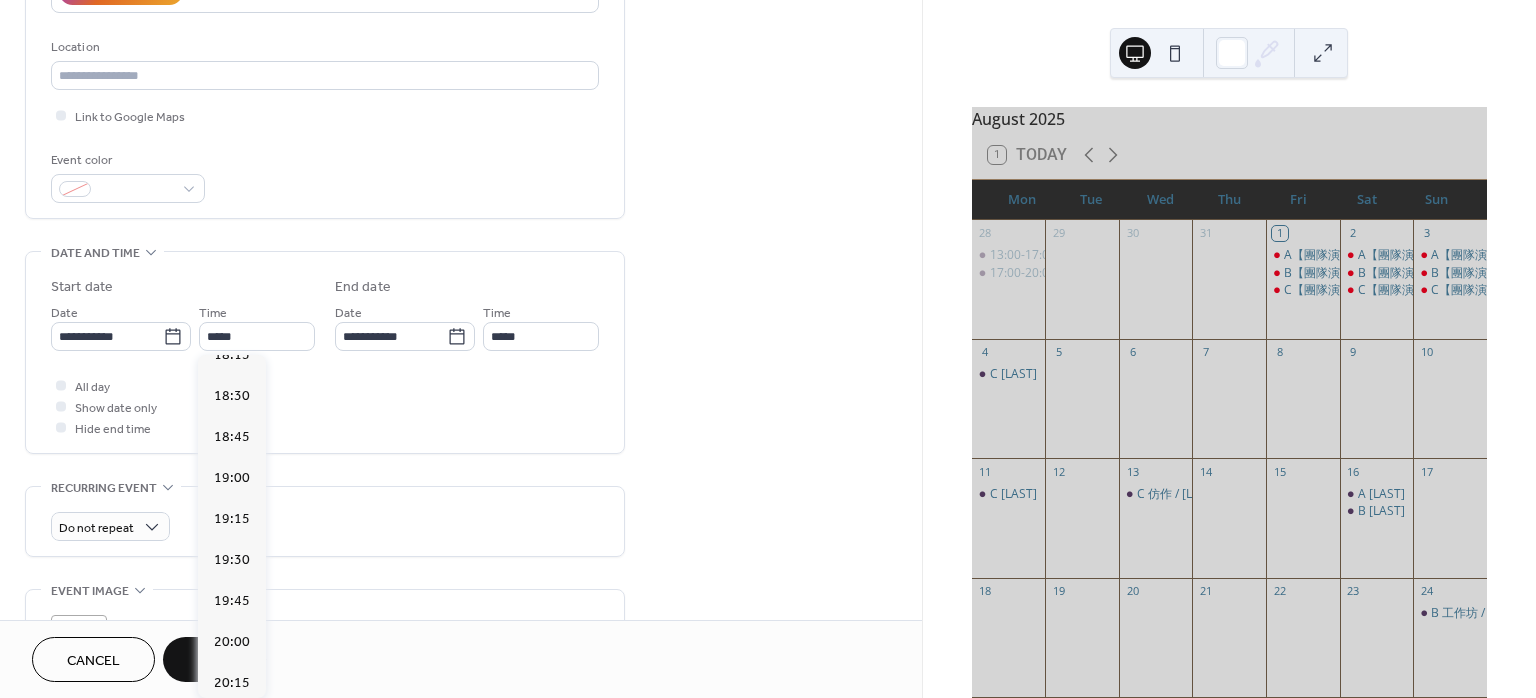 type on "*****" 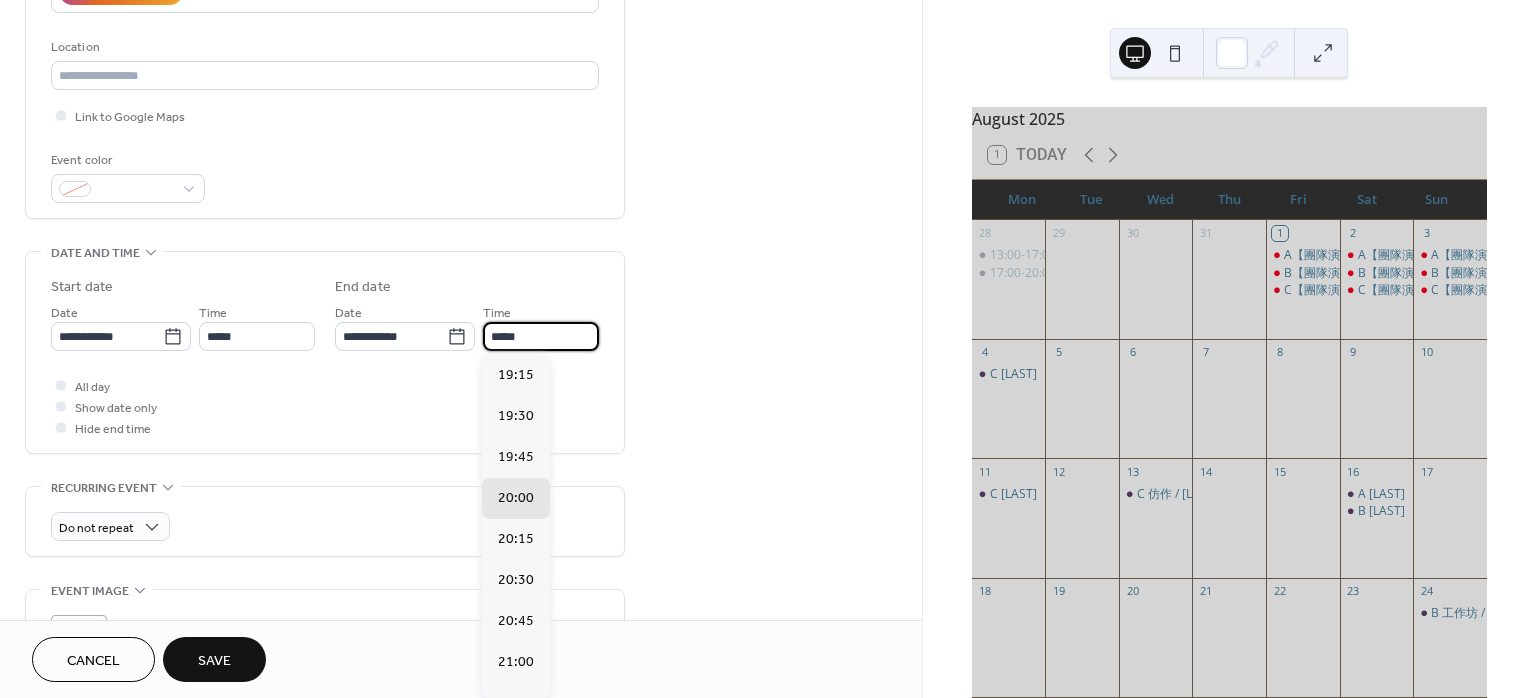 click on "*****" at bounding box center (541, 336) 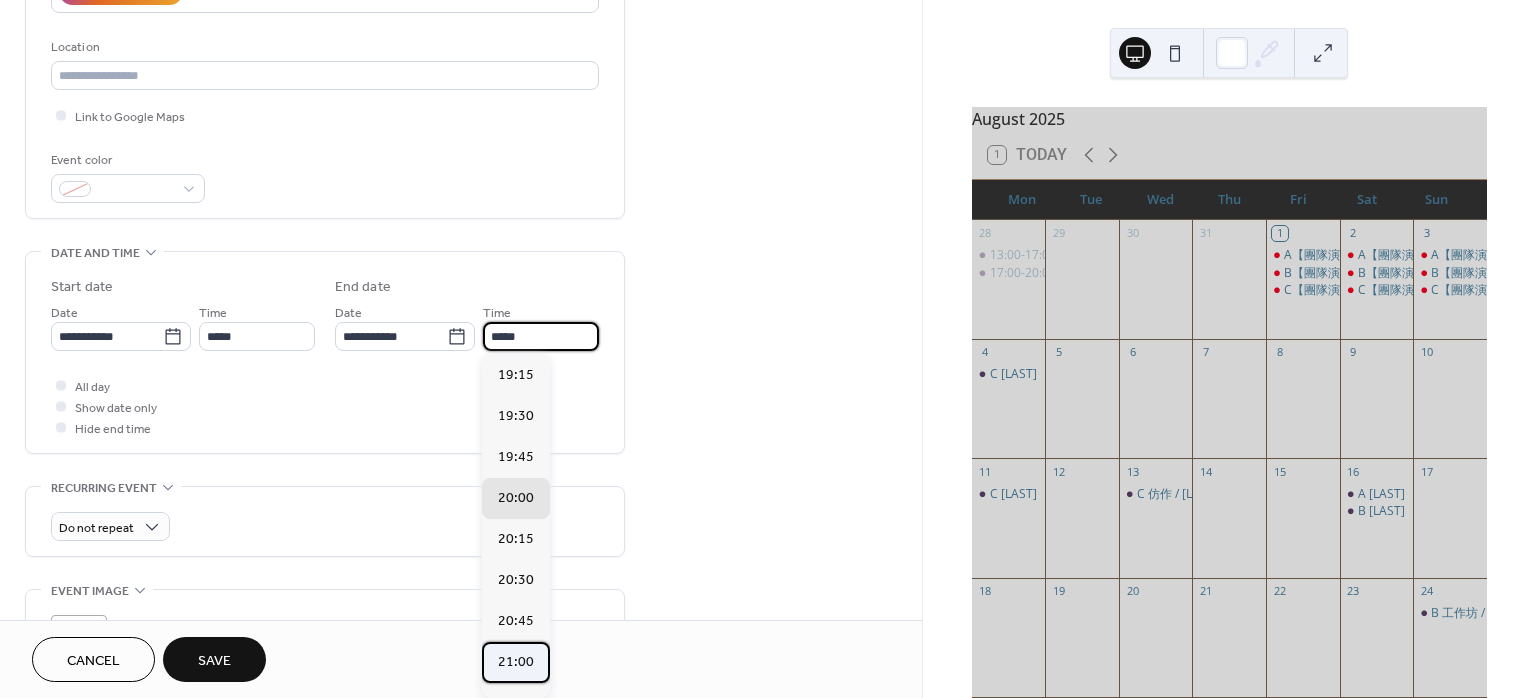 click on "21:00" at bounding box center [516, 661] 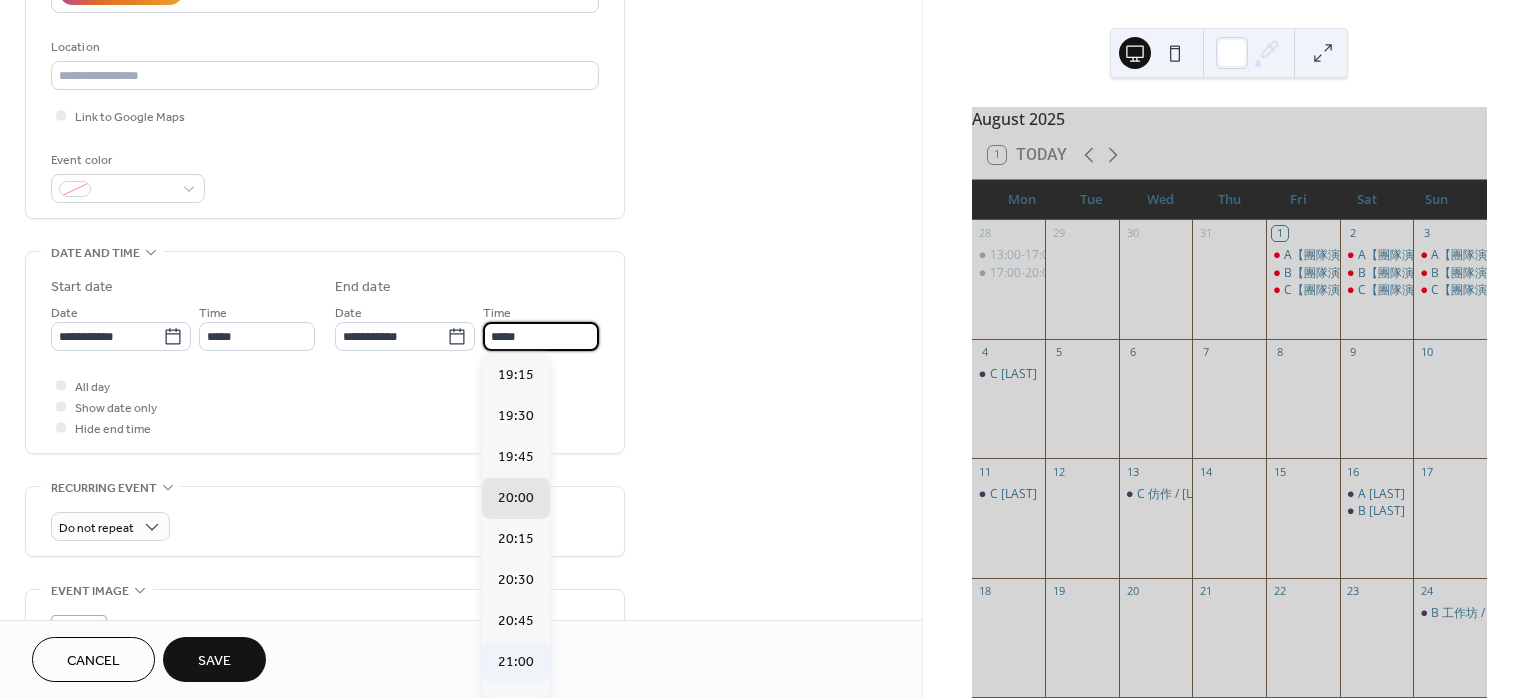 type on "*****" 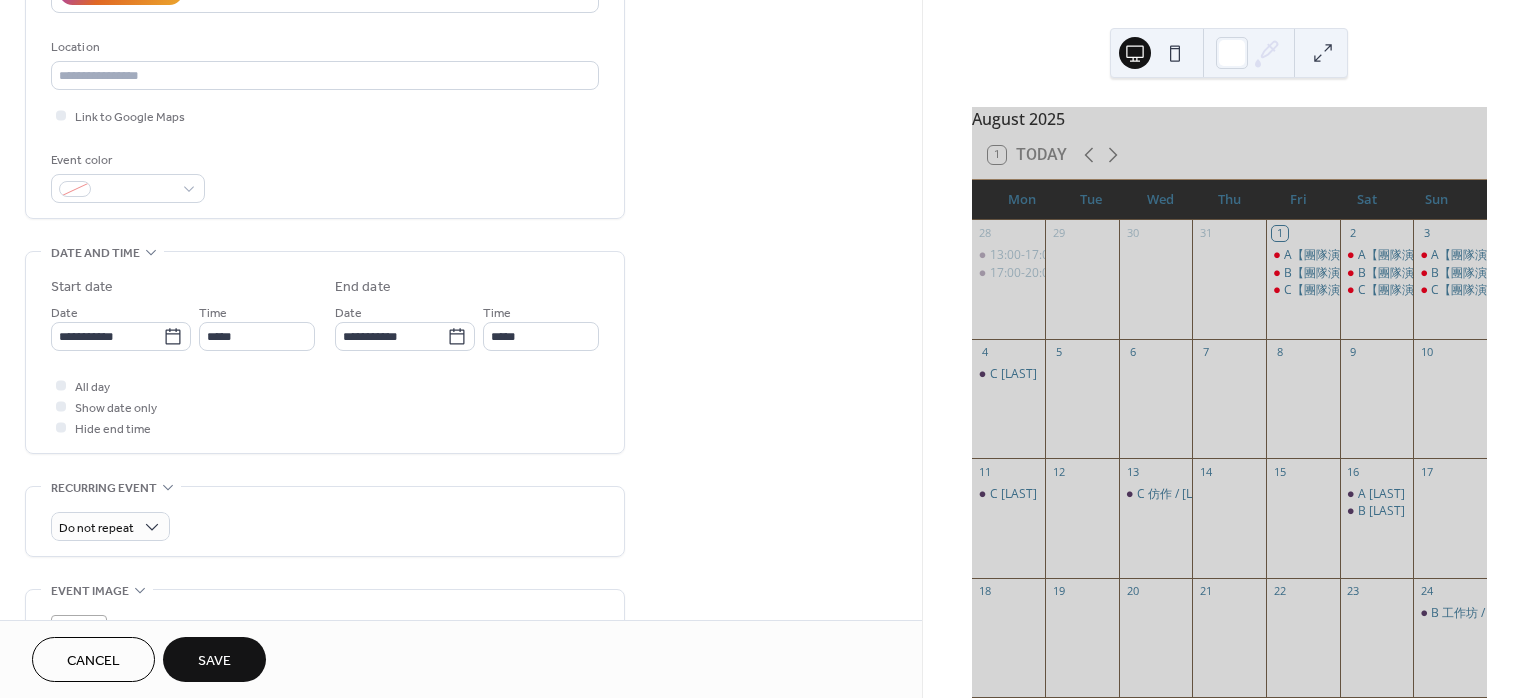 click on "Save" at bounding box center (214, 661) 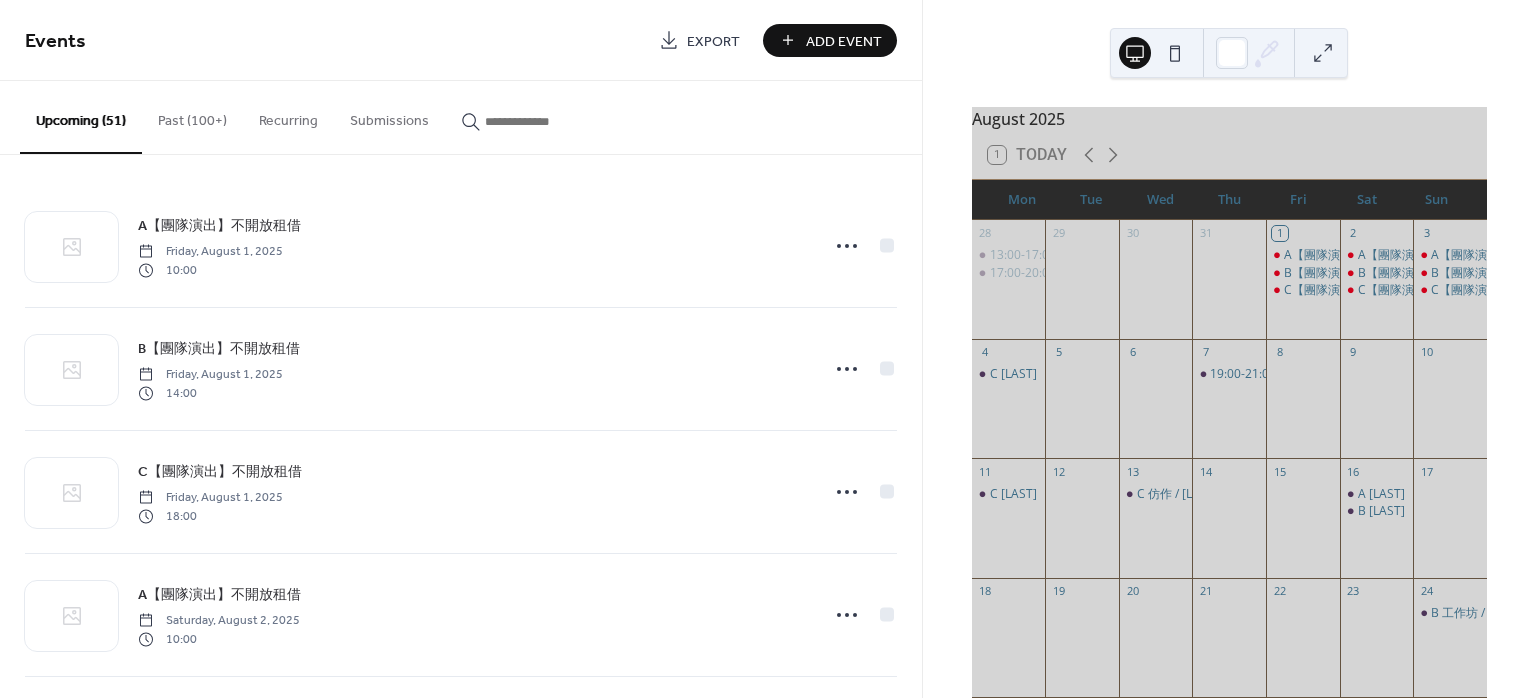 drag, startPoint x: 815, startPoint y: 338, endPoint x: 842, endPoint y: 41, distance: 298.22476 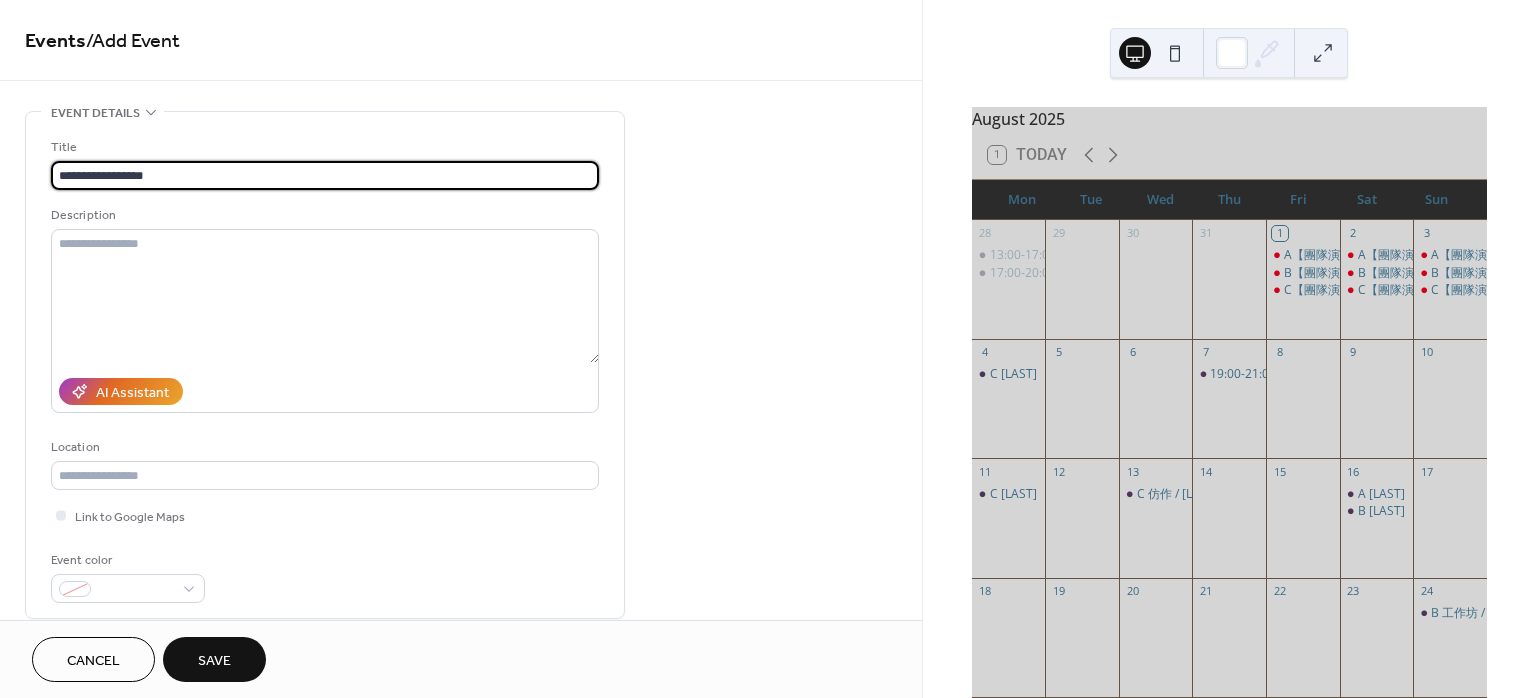 click on "**********" at bounding box center (325, 175) 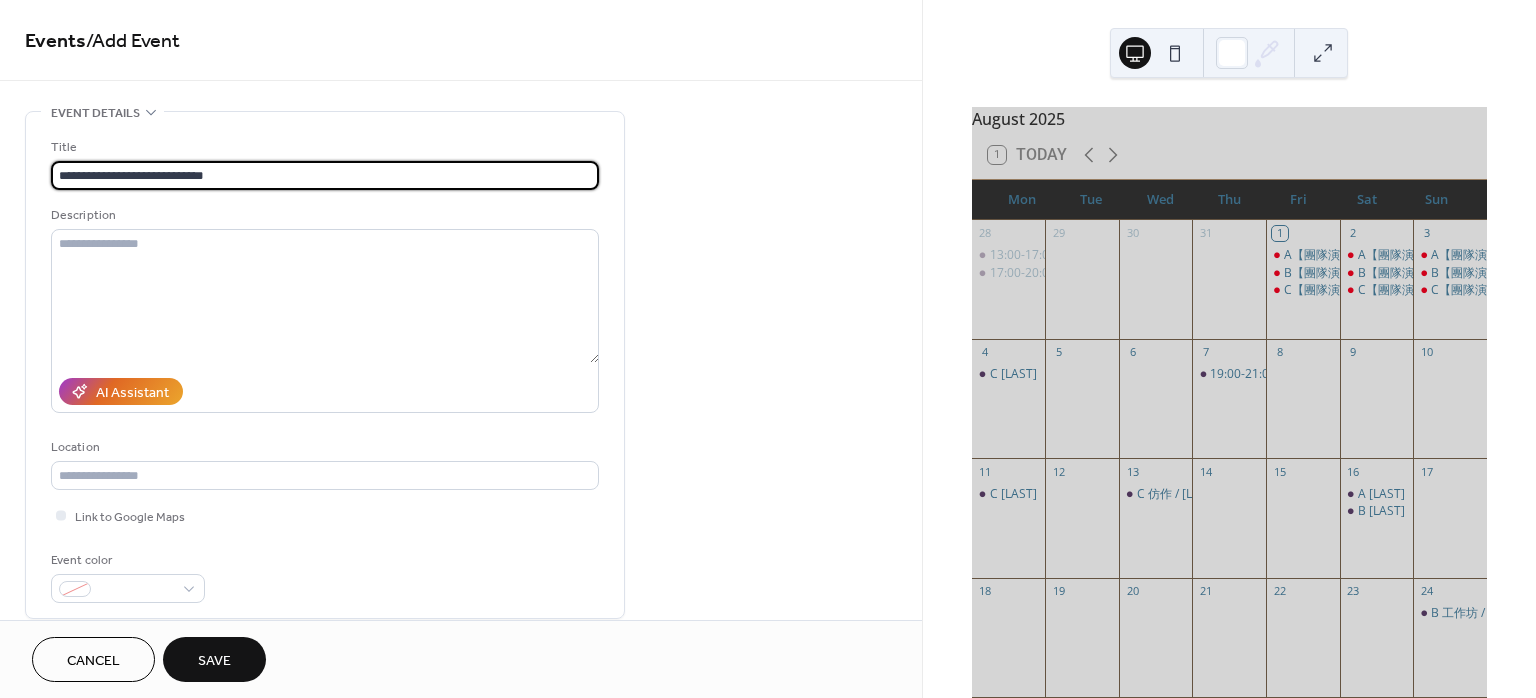 type on "**********" 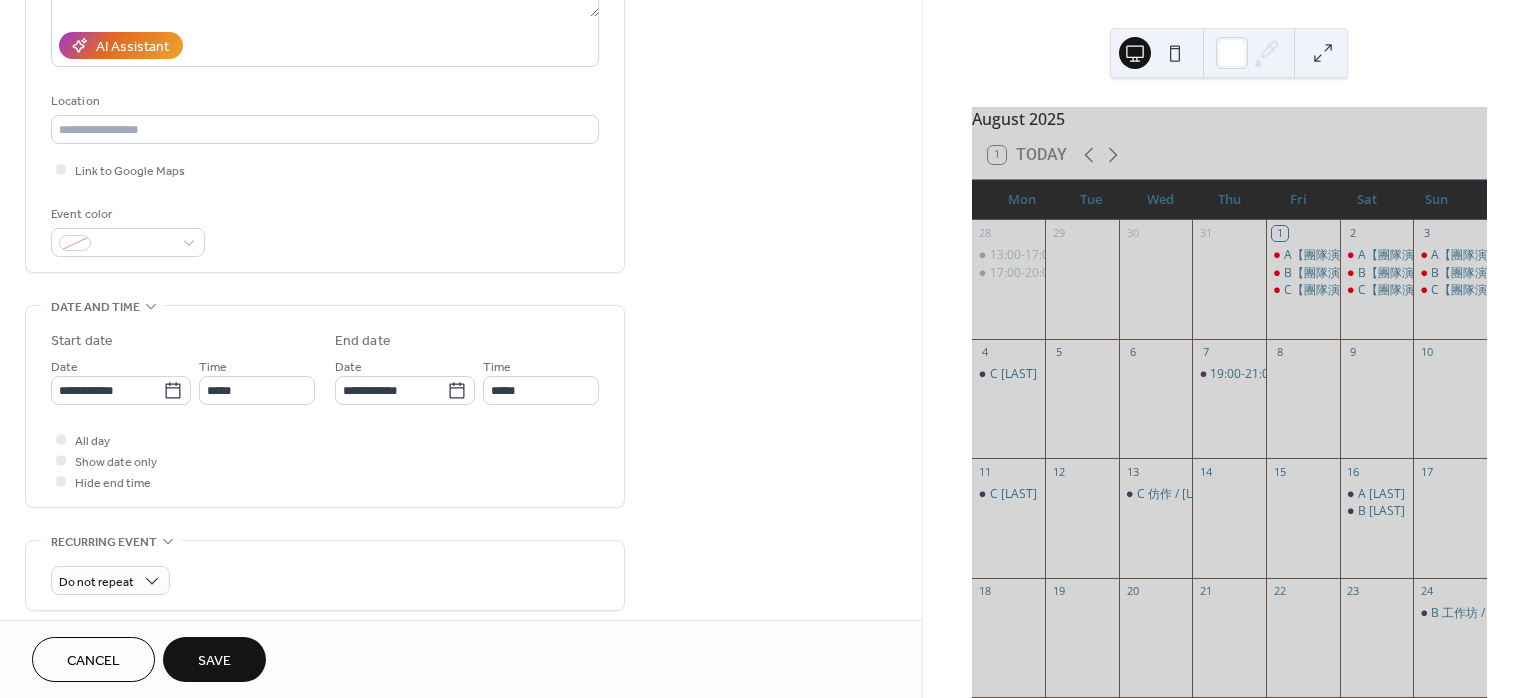scroll, scrollTop: 400, scrollLeft: 0, axis: vertical 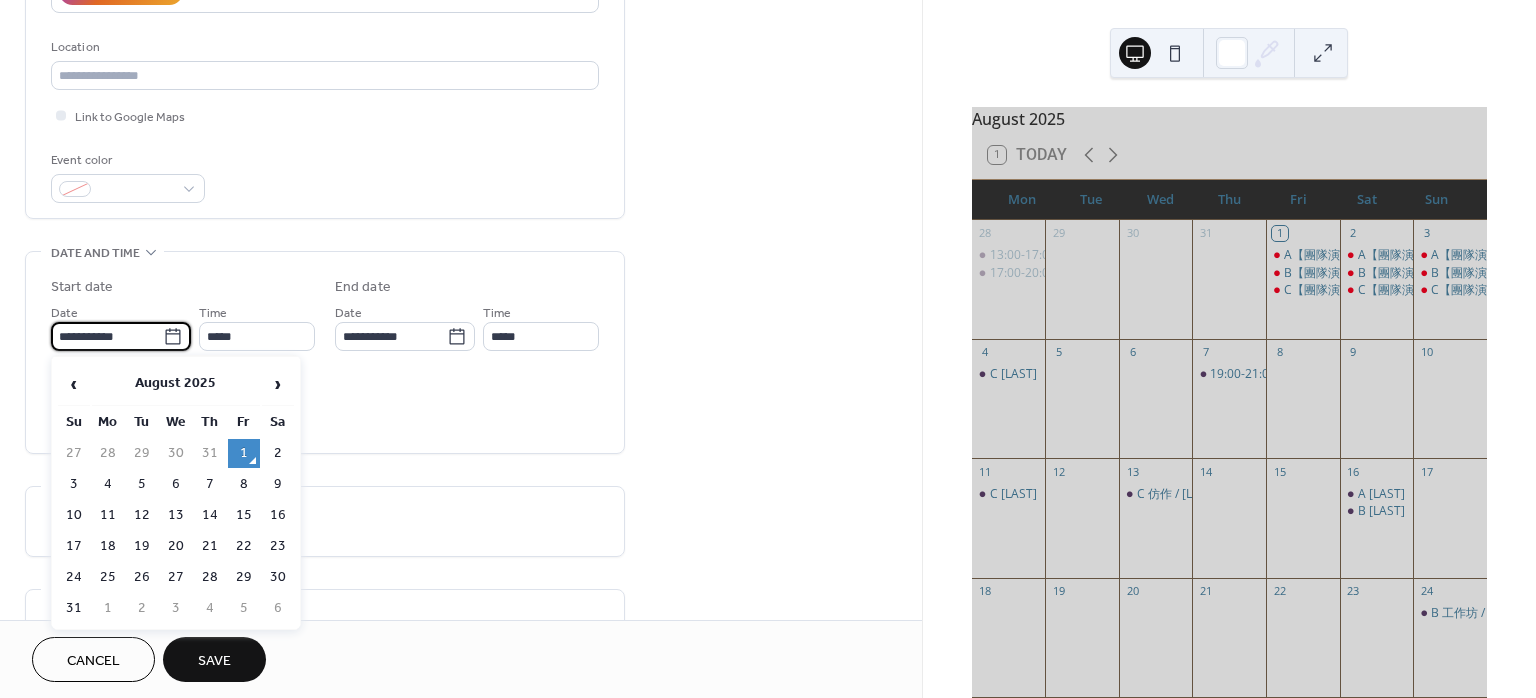 click on "**********" at bounding box center (107, 336) 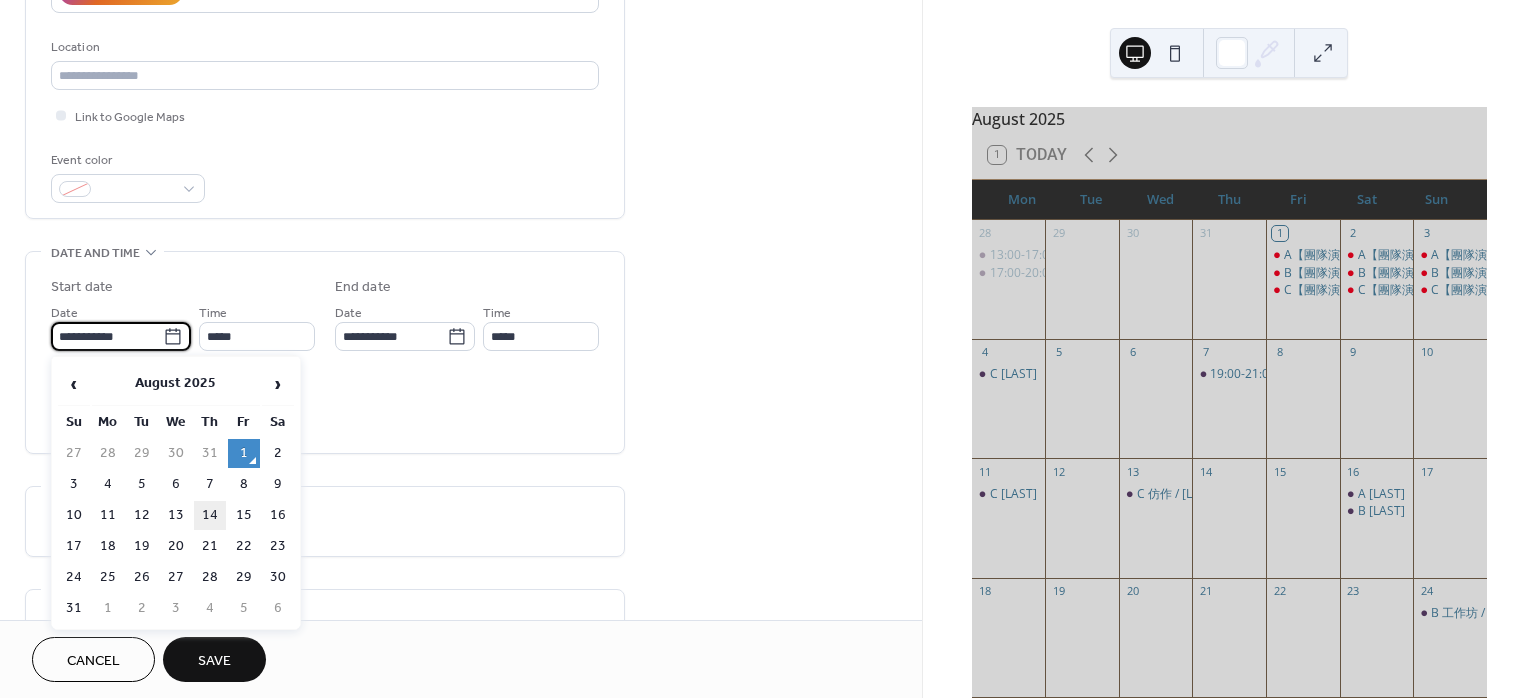 click on "14" at bounding box center [210, 515] 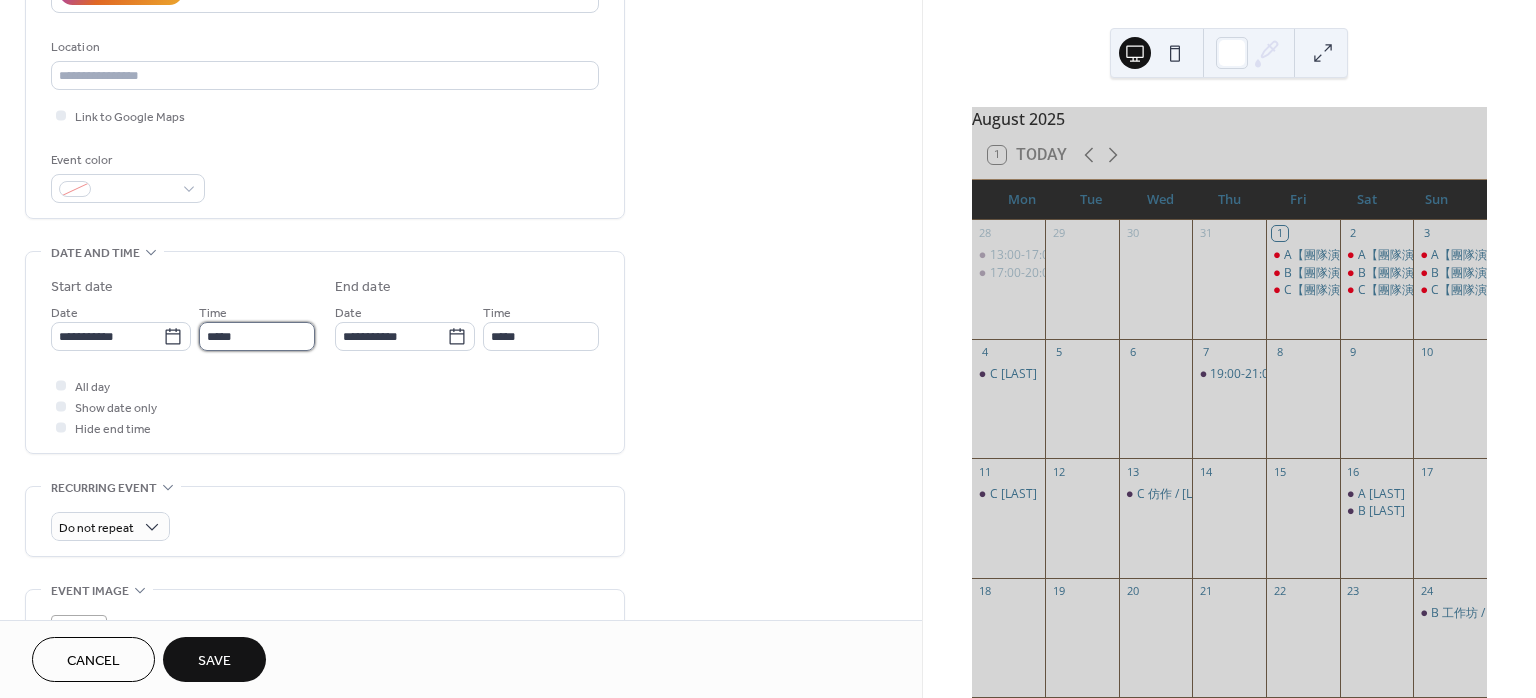 click on "*****" at bounding box center (257, 336) 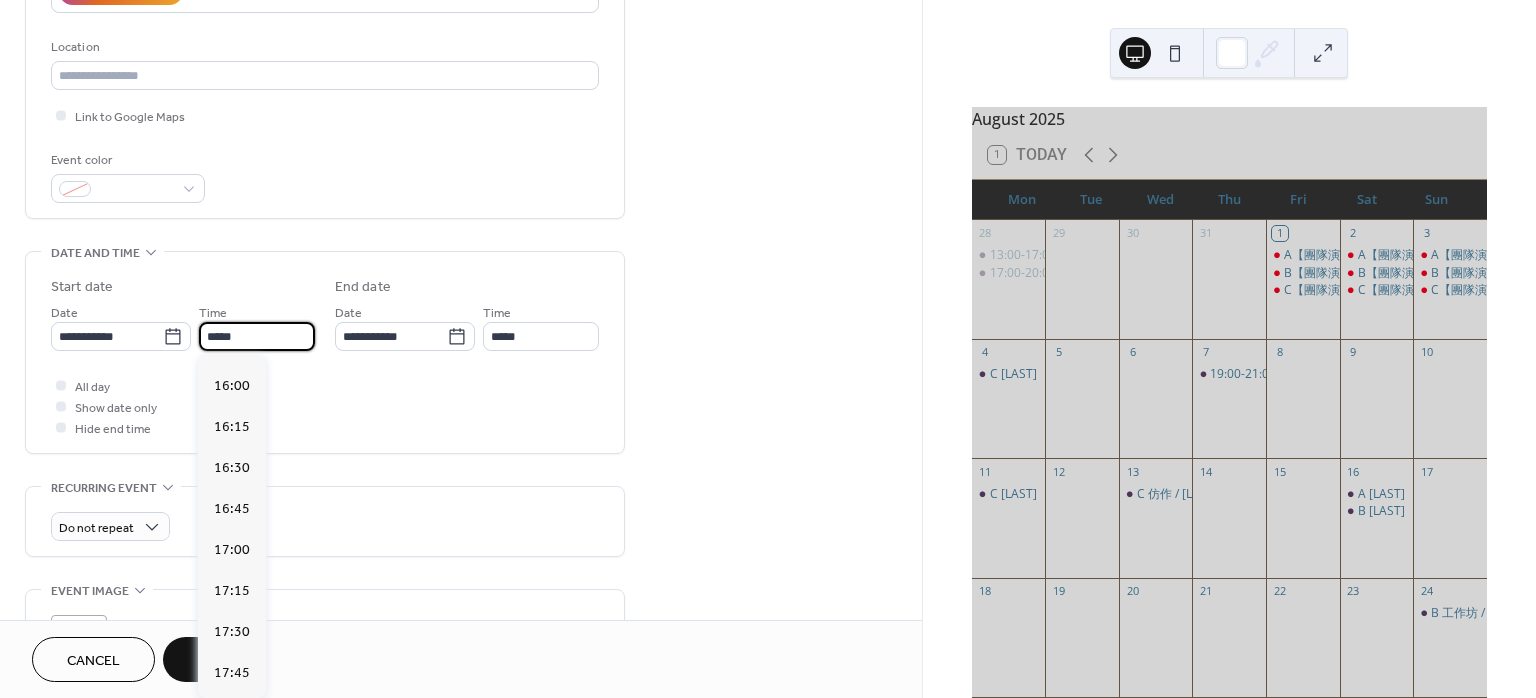 scroll, scrollTop: 2880, scrollLeft: 0, axis: vertical 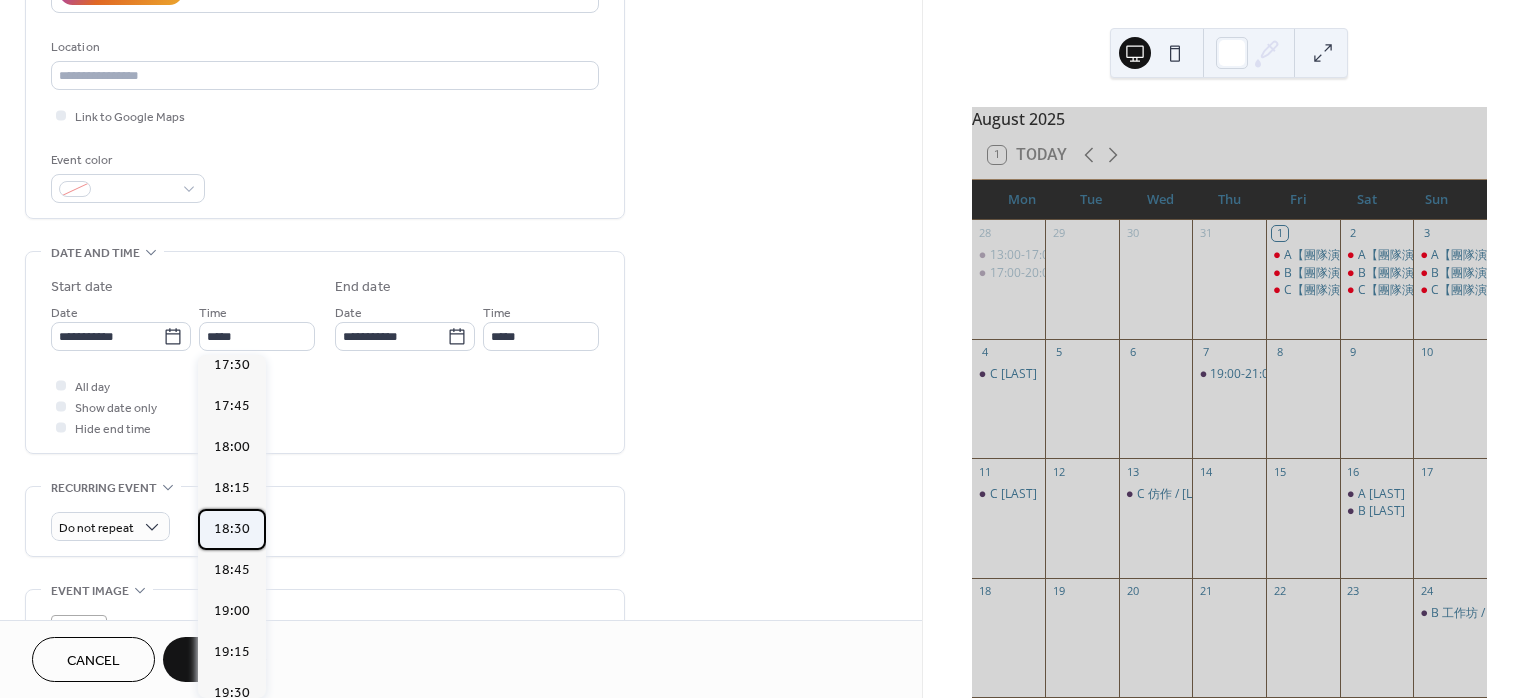 click on "18:30" at bounding box center [232, 528] 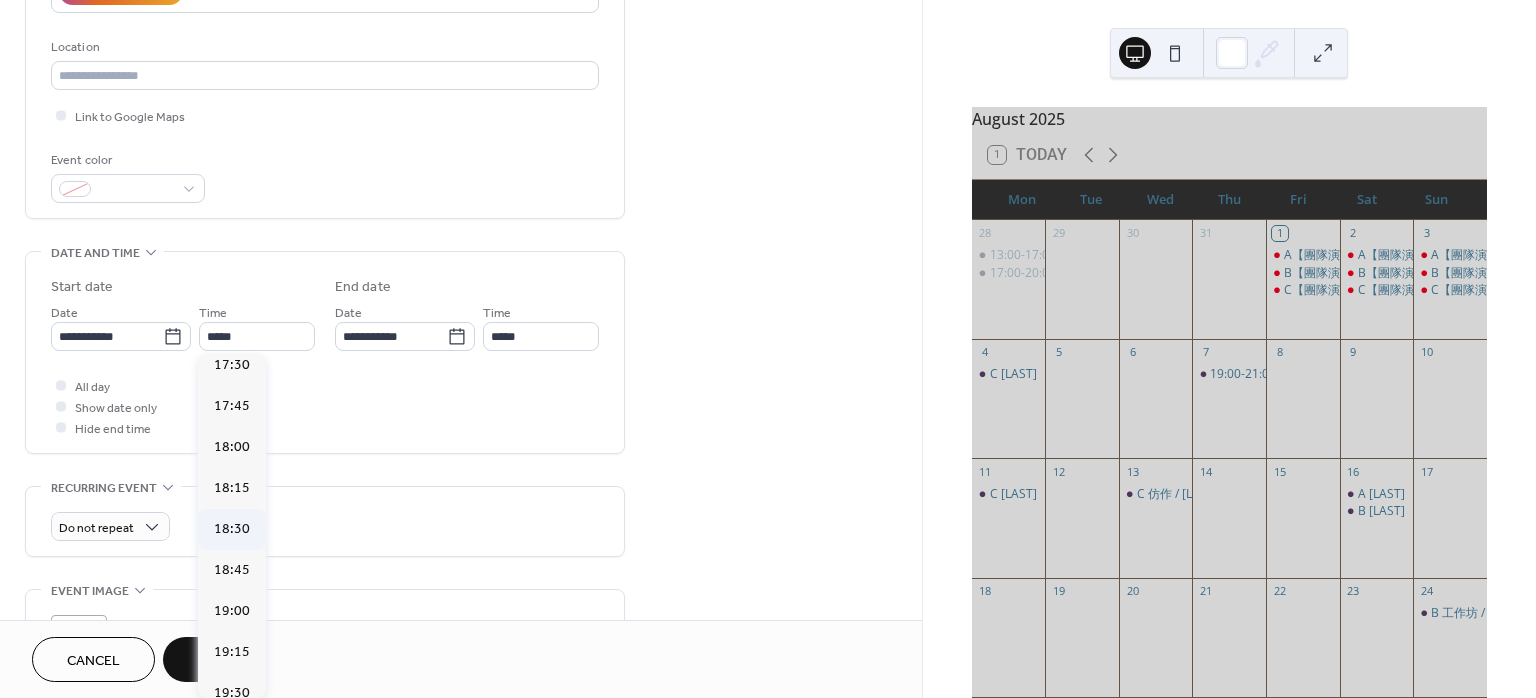 type on "*****" 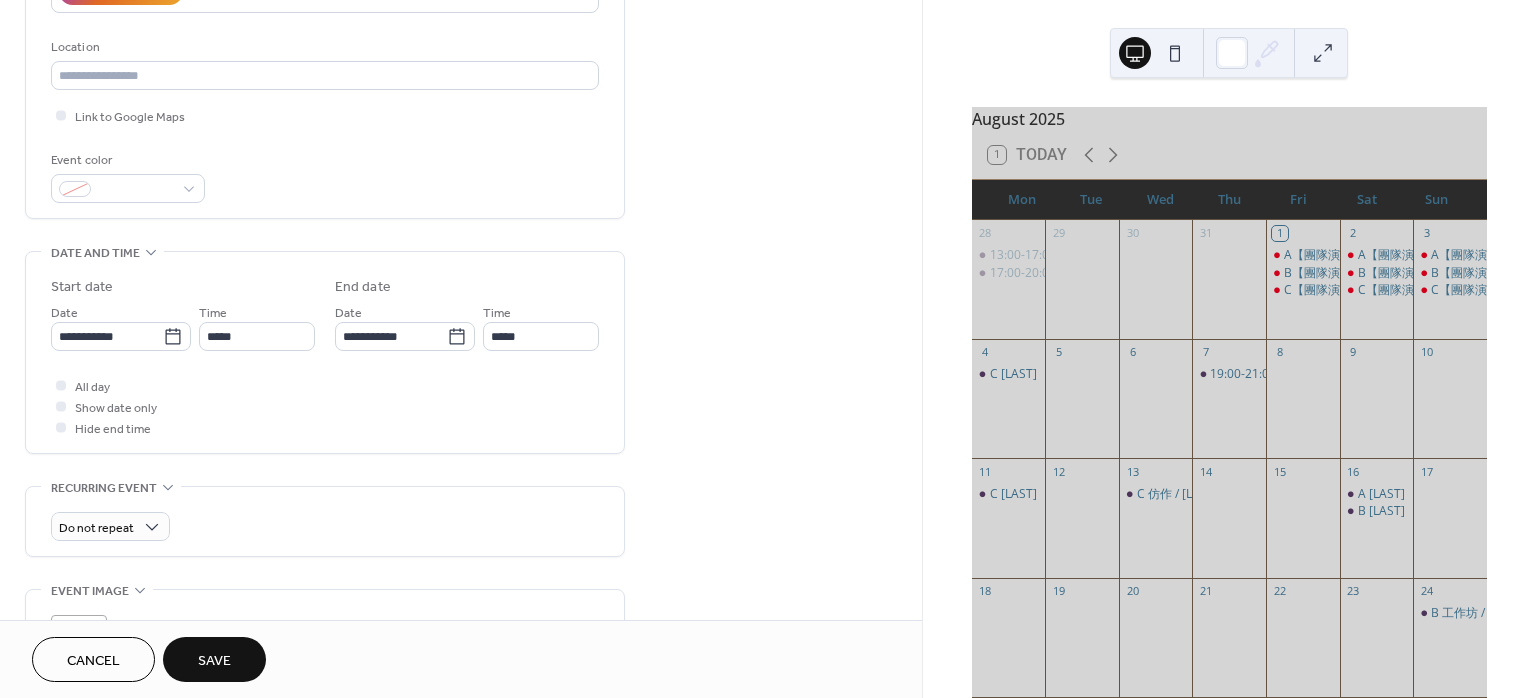 click on "Save" at bounding box center (214, 661) 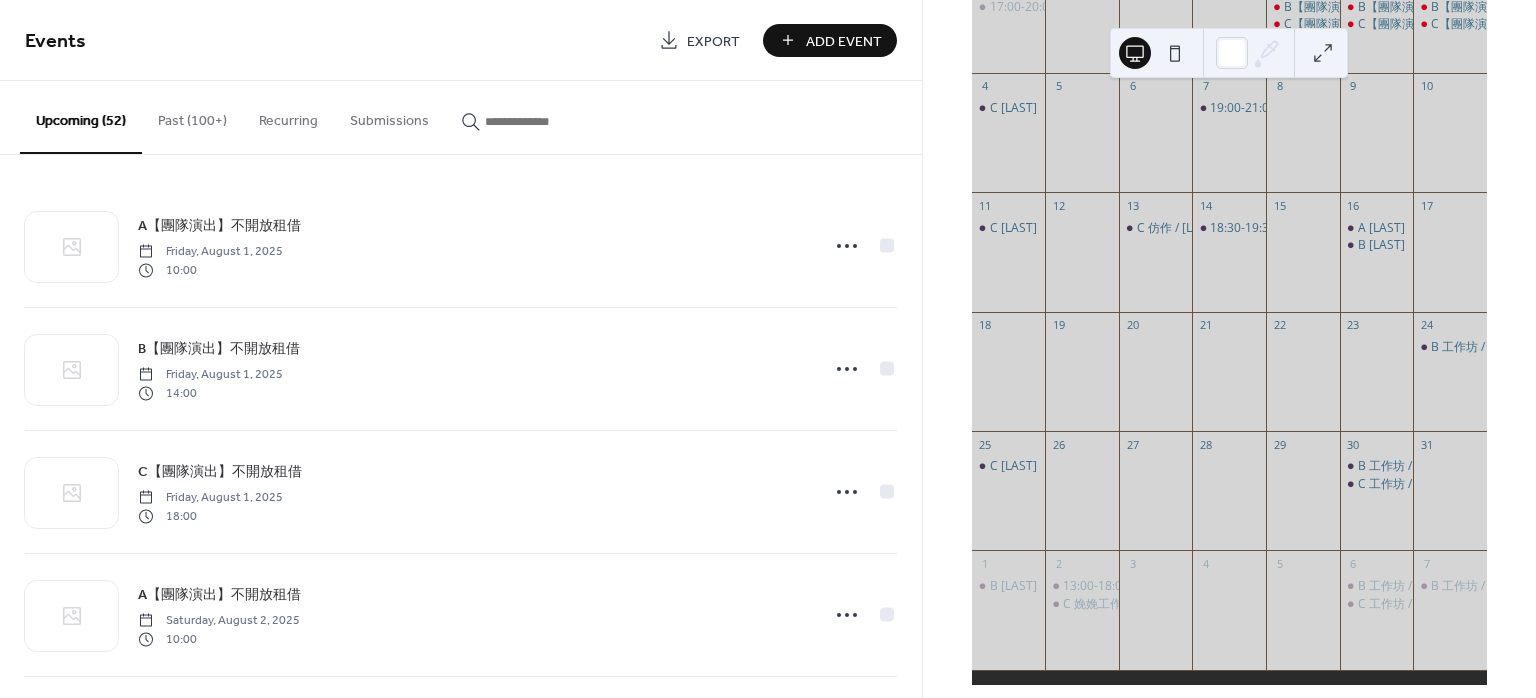 scroll, scrollTop: 0, scrollLeft: 0, axis: both 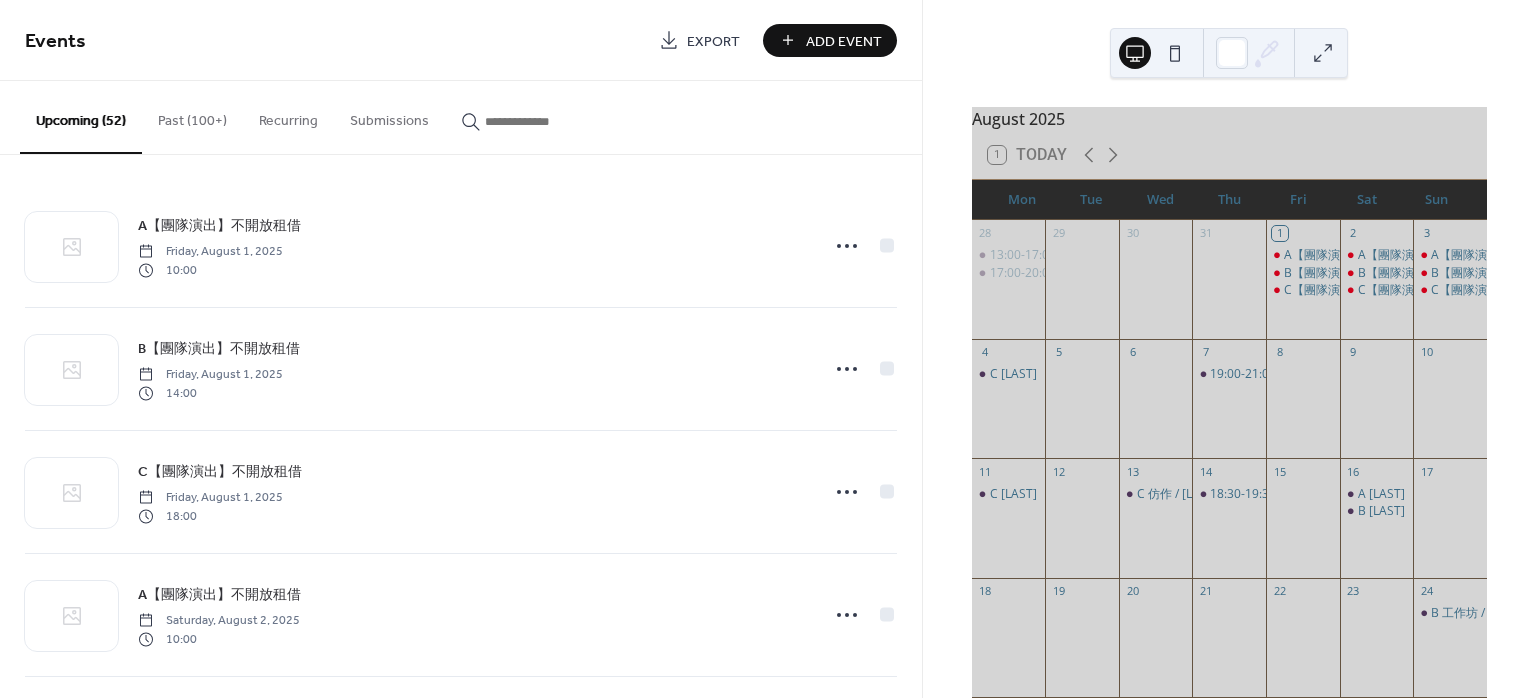 click on "Add Event" at bounding box center [844, 41] 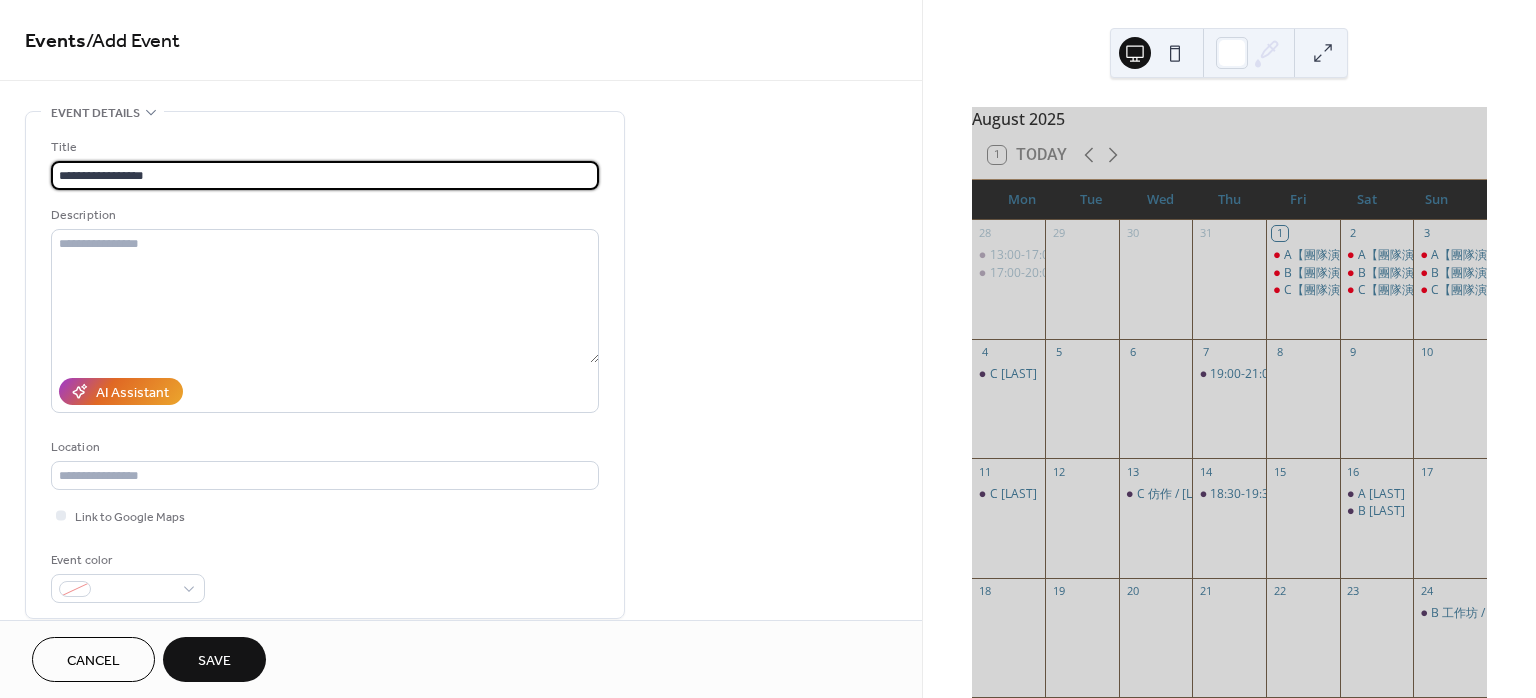 click on "**********" at bounding box center (325, 175) 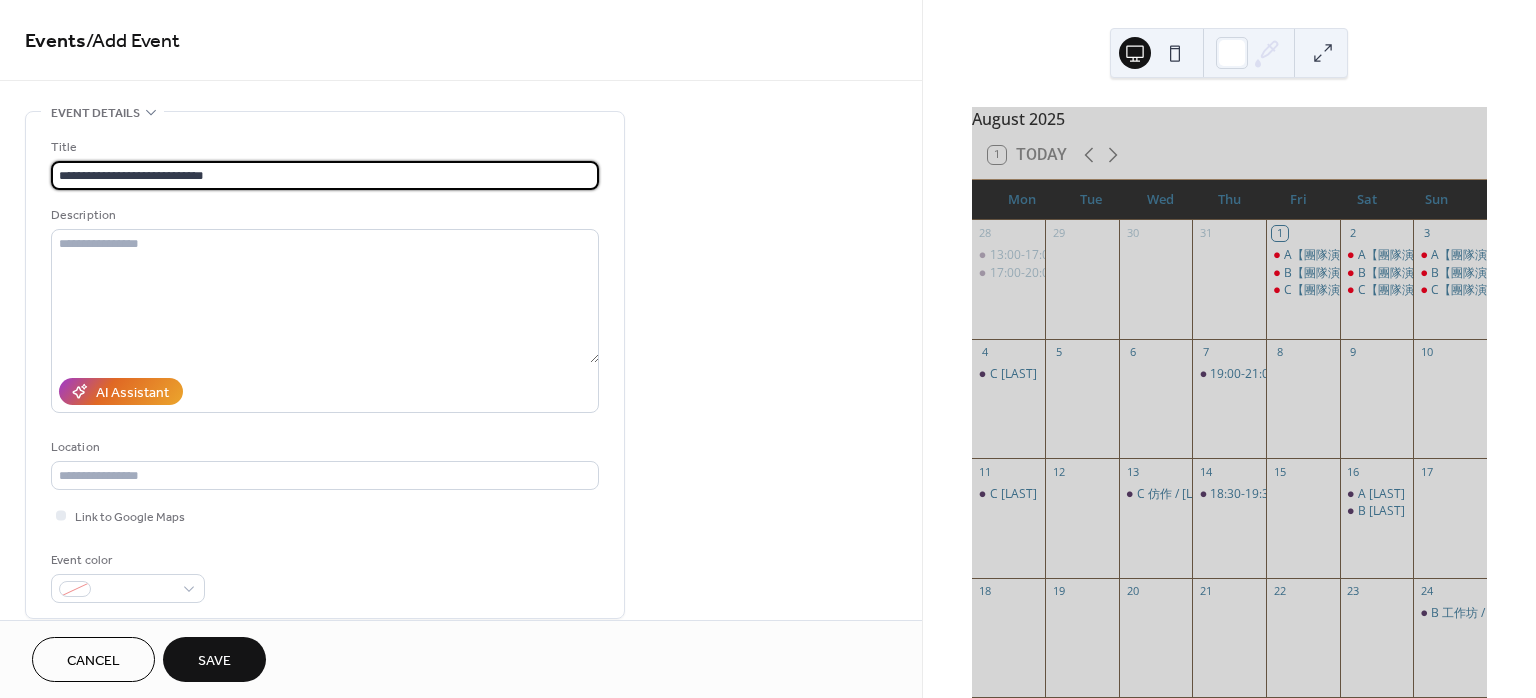 type on "**********" 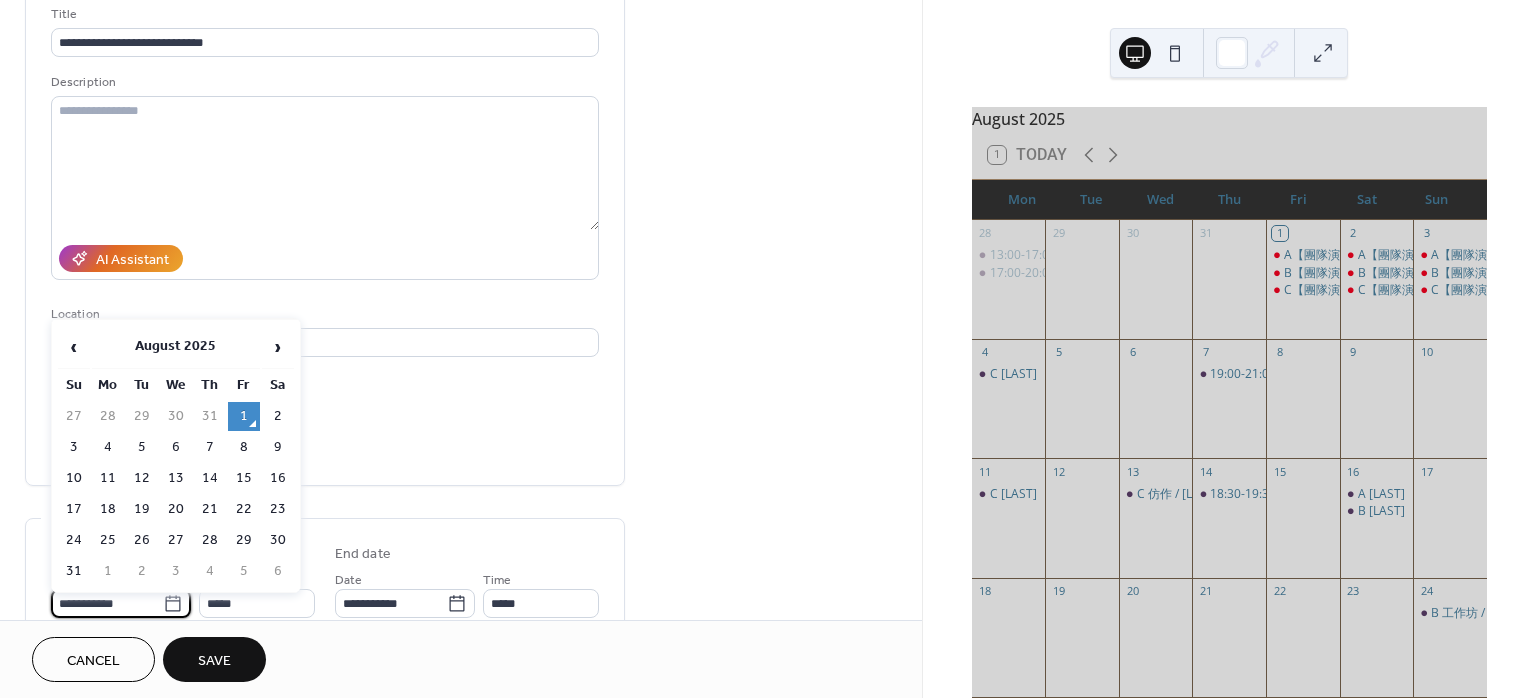 click on "**********" at bounding box center [107, 603] 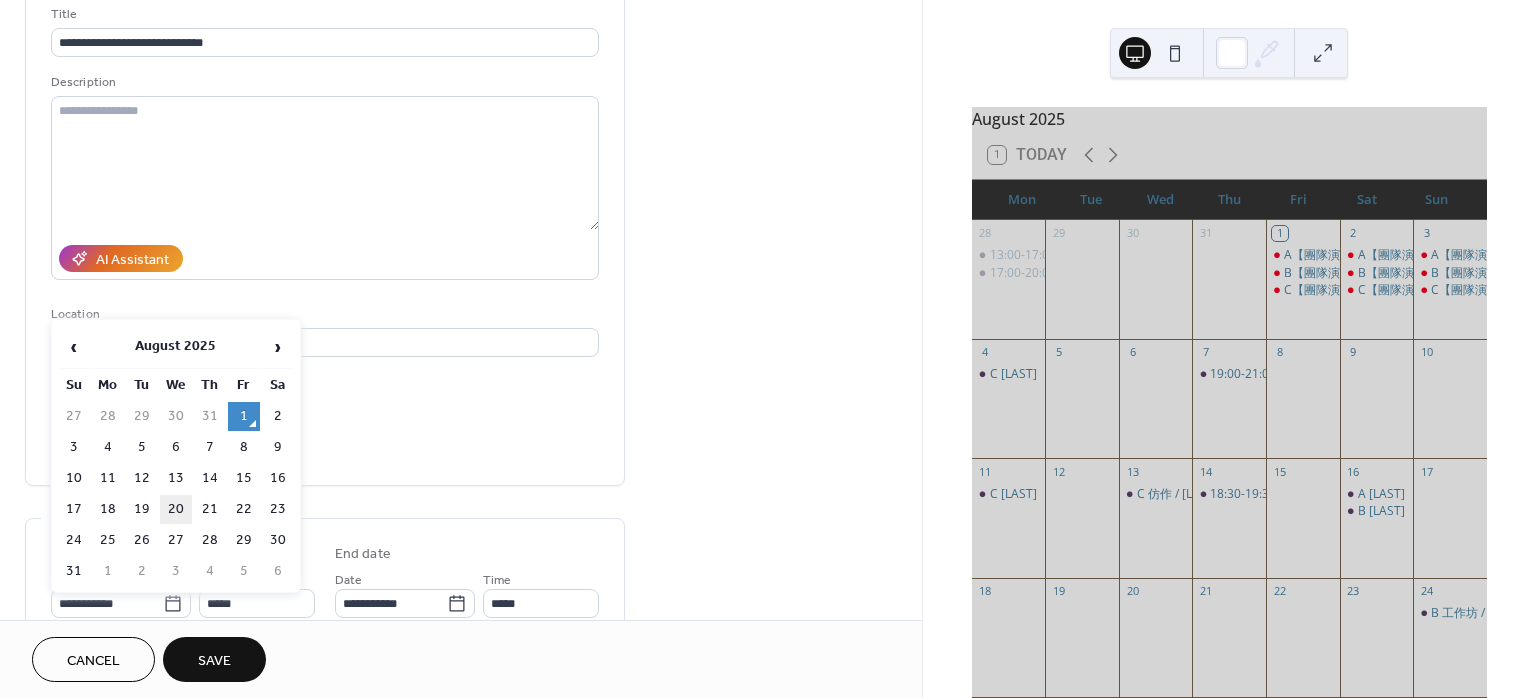 click on "20" at bounding box center (176, 509) 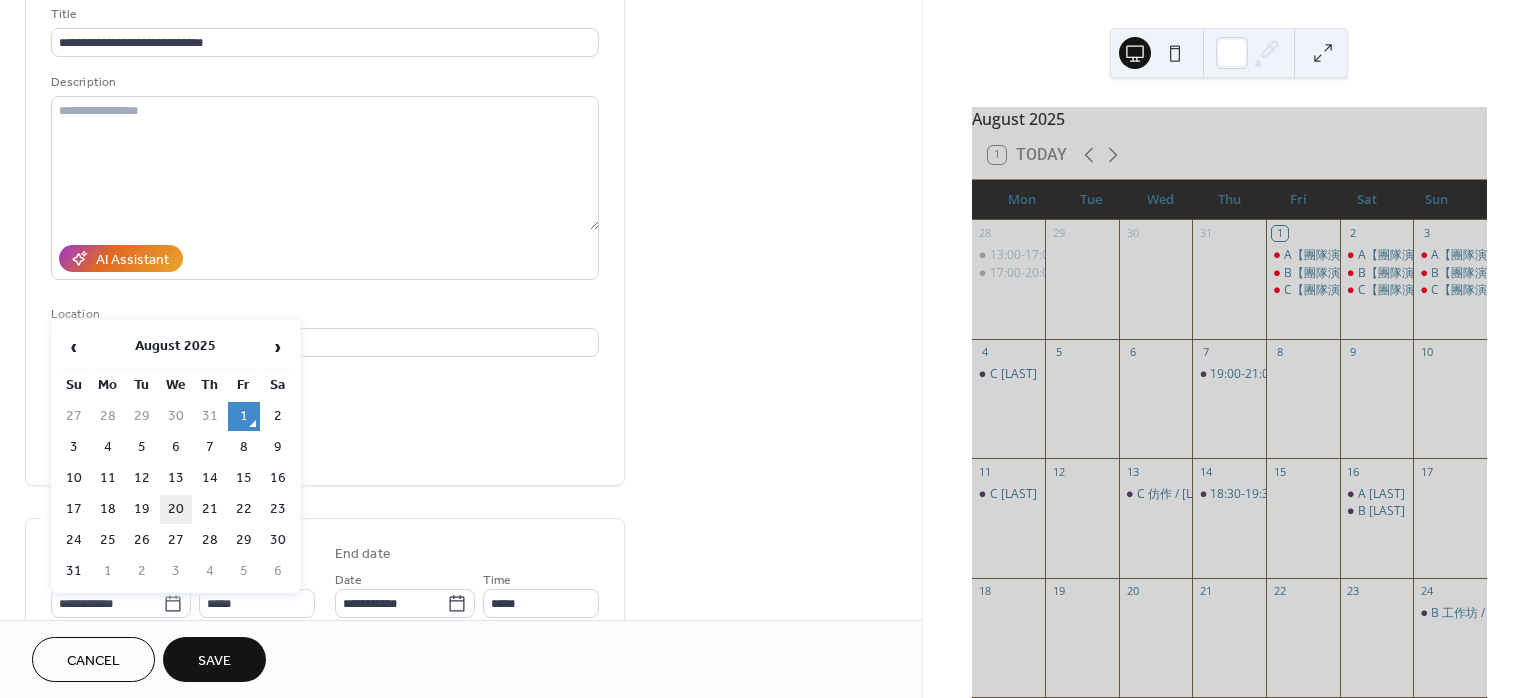 type on "**********" 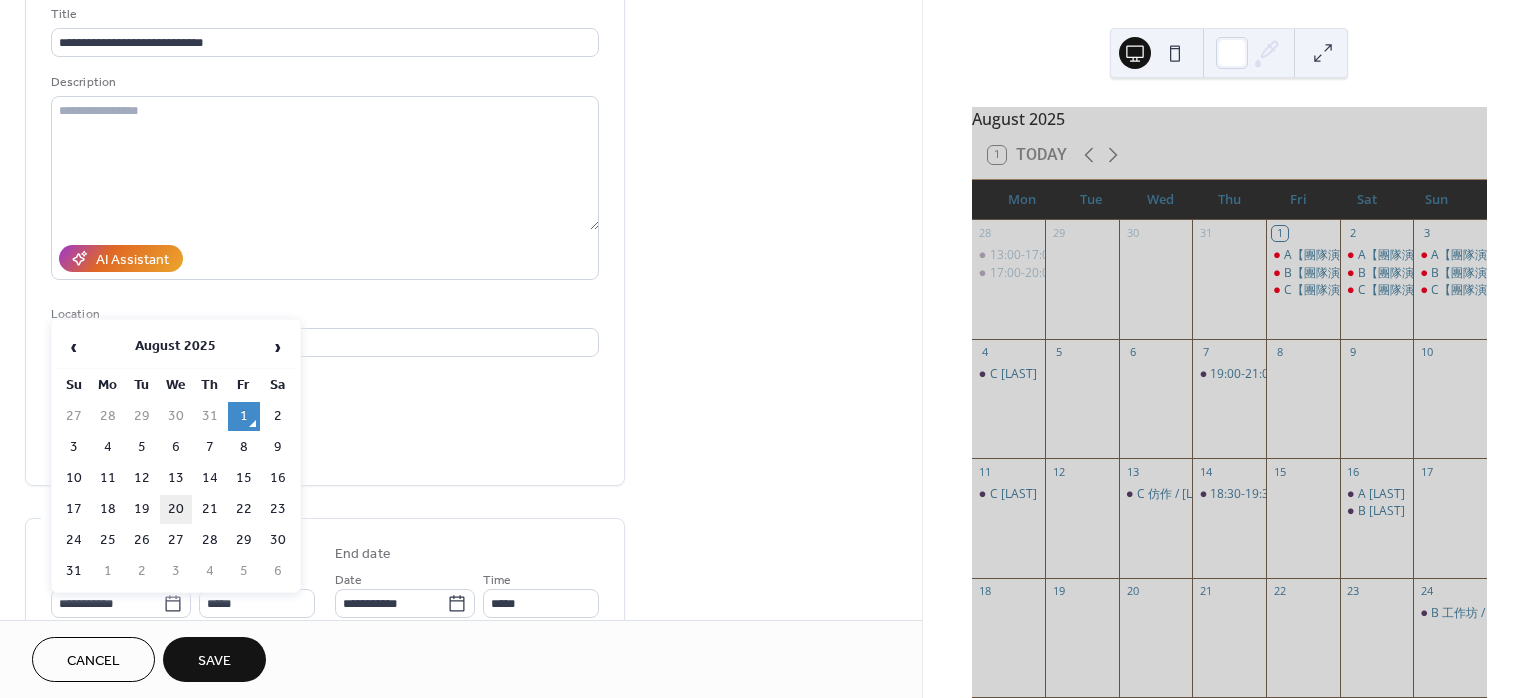 type on "**********" 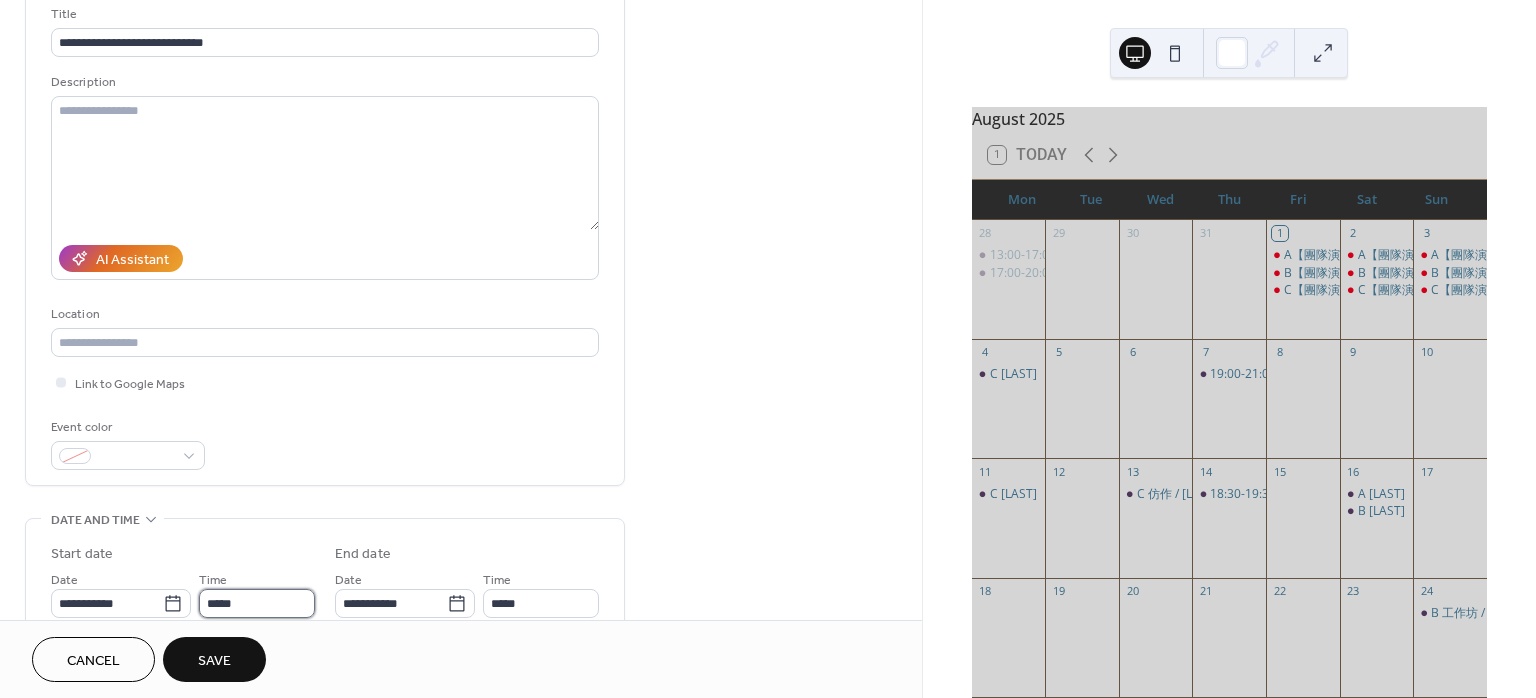 click on "*****" at bounding box center (257, 603) 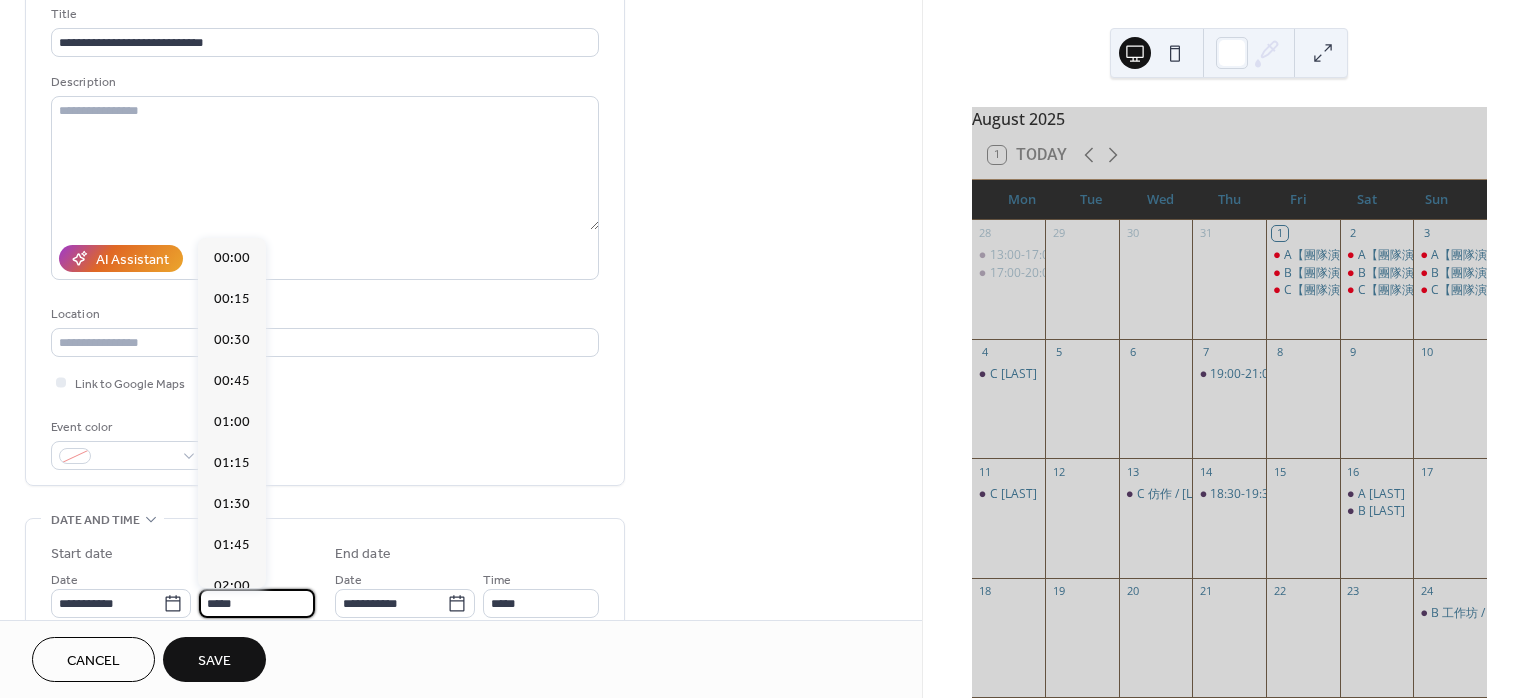 scroll, scrollTop: 1946, scrollLeft: 0, axis: vertical 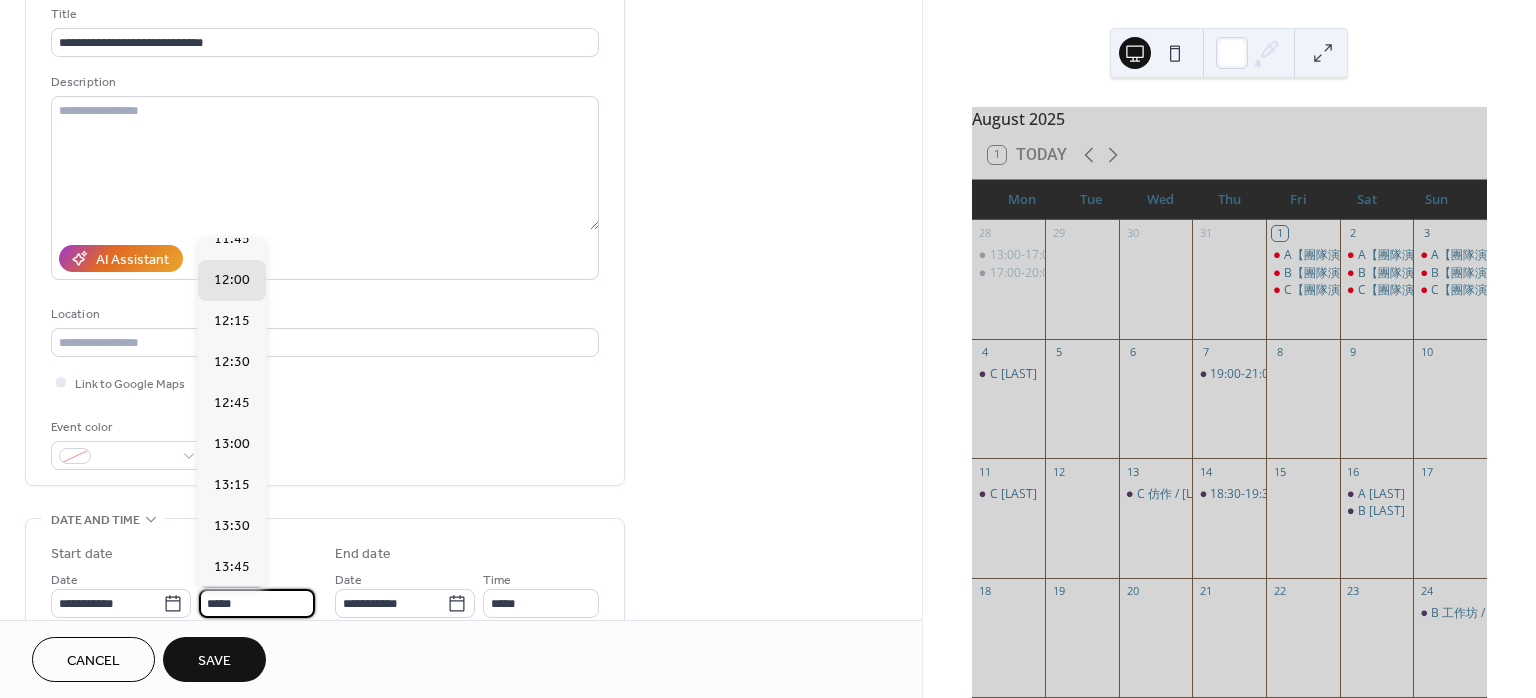 click on "14:00" at bounding box center (232, 608) 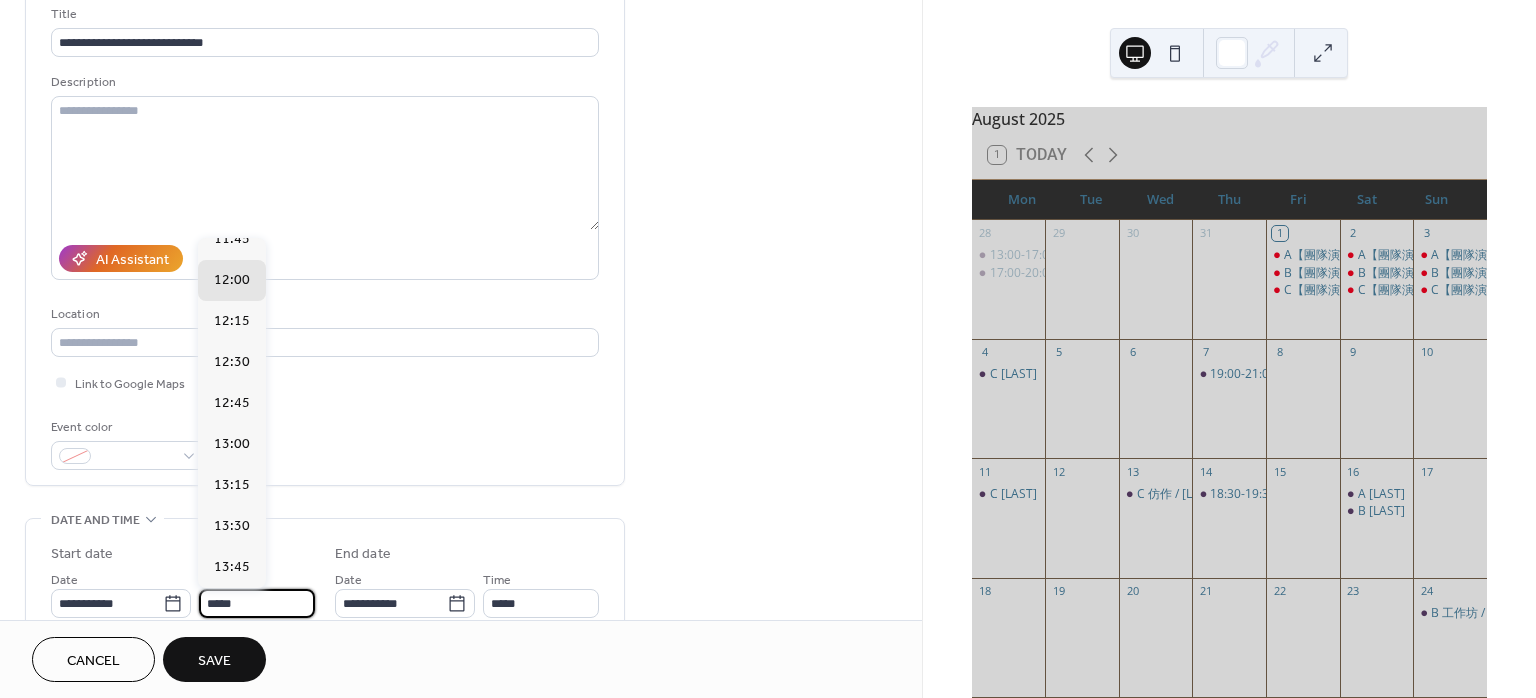 type on "*****" 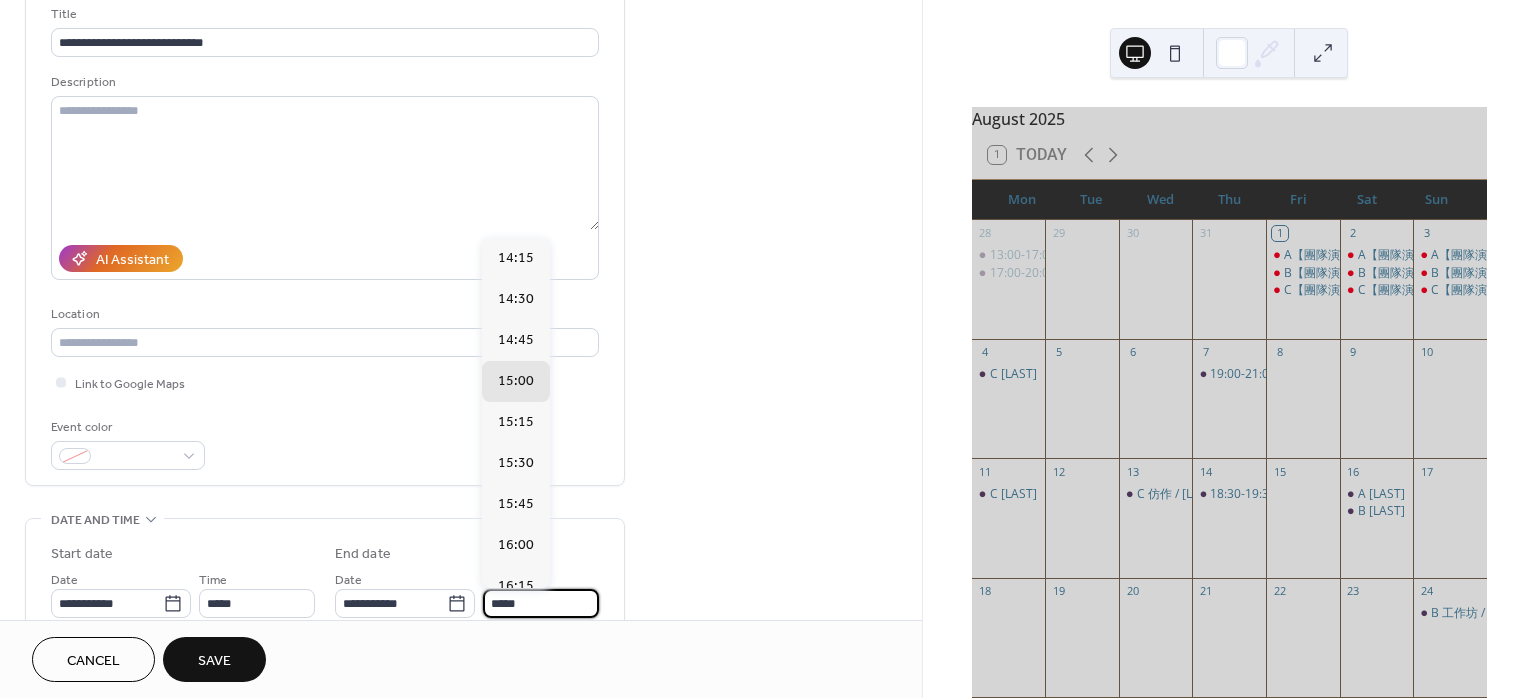 click on "*****" at bounding box center (541, 603) 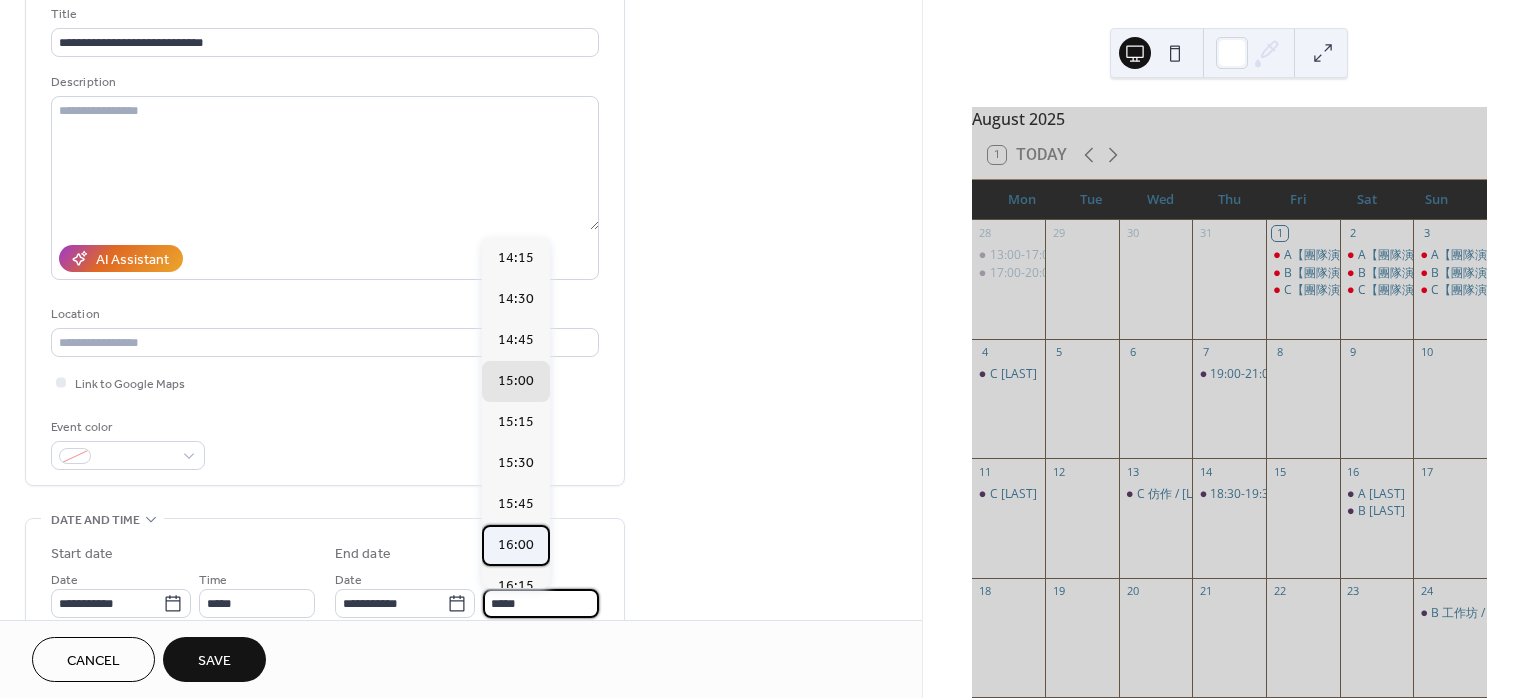 click on "16:00" at bounding box center [516, 545] 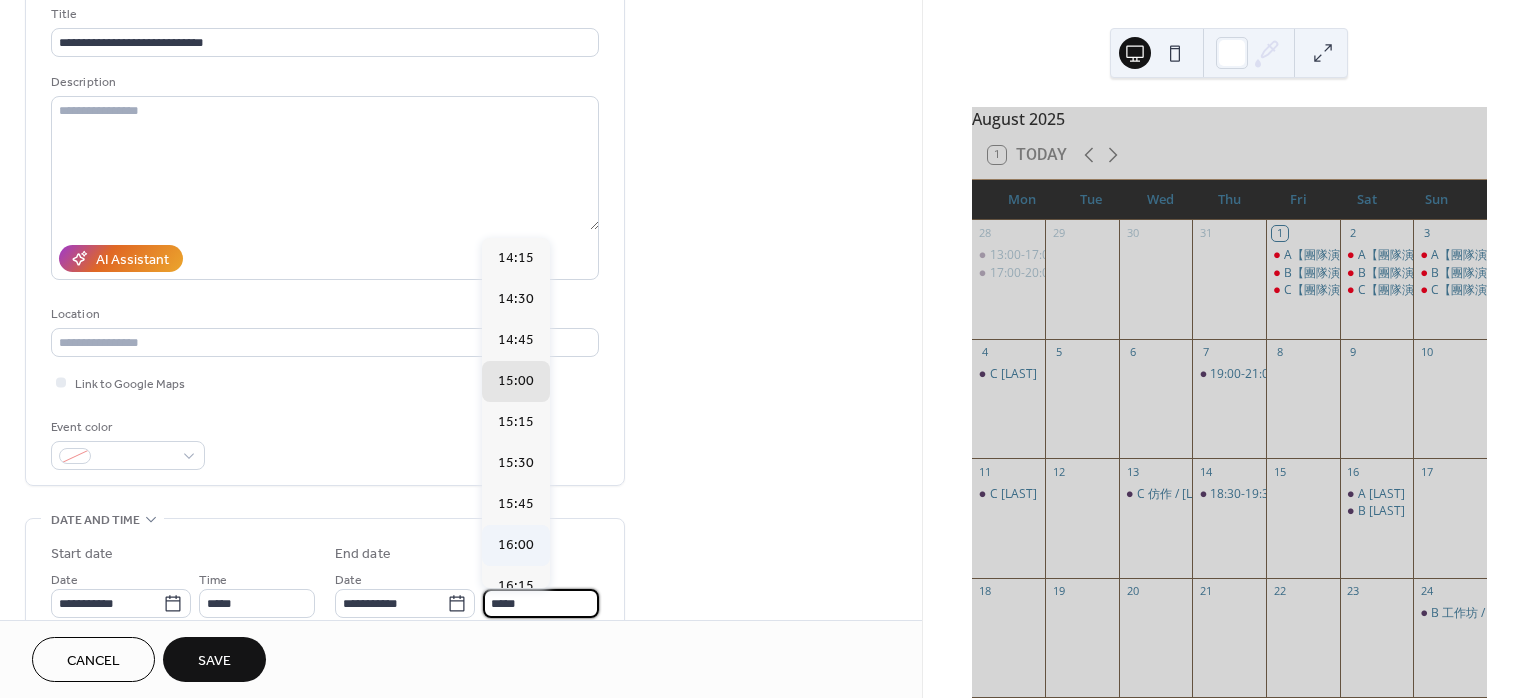 type on "*****" 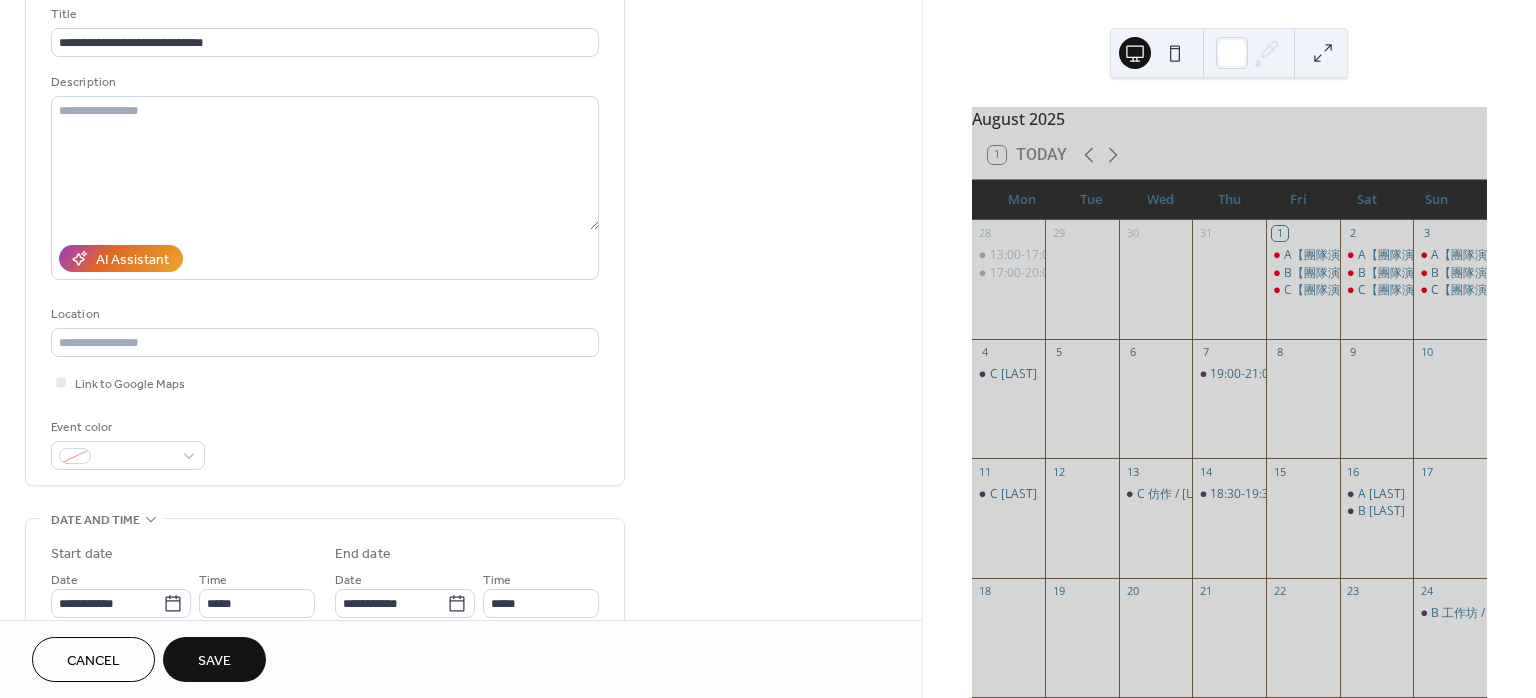 click on "Save" at bounding box center [214, 661] 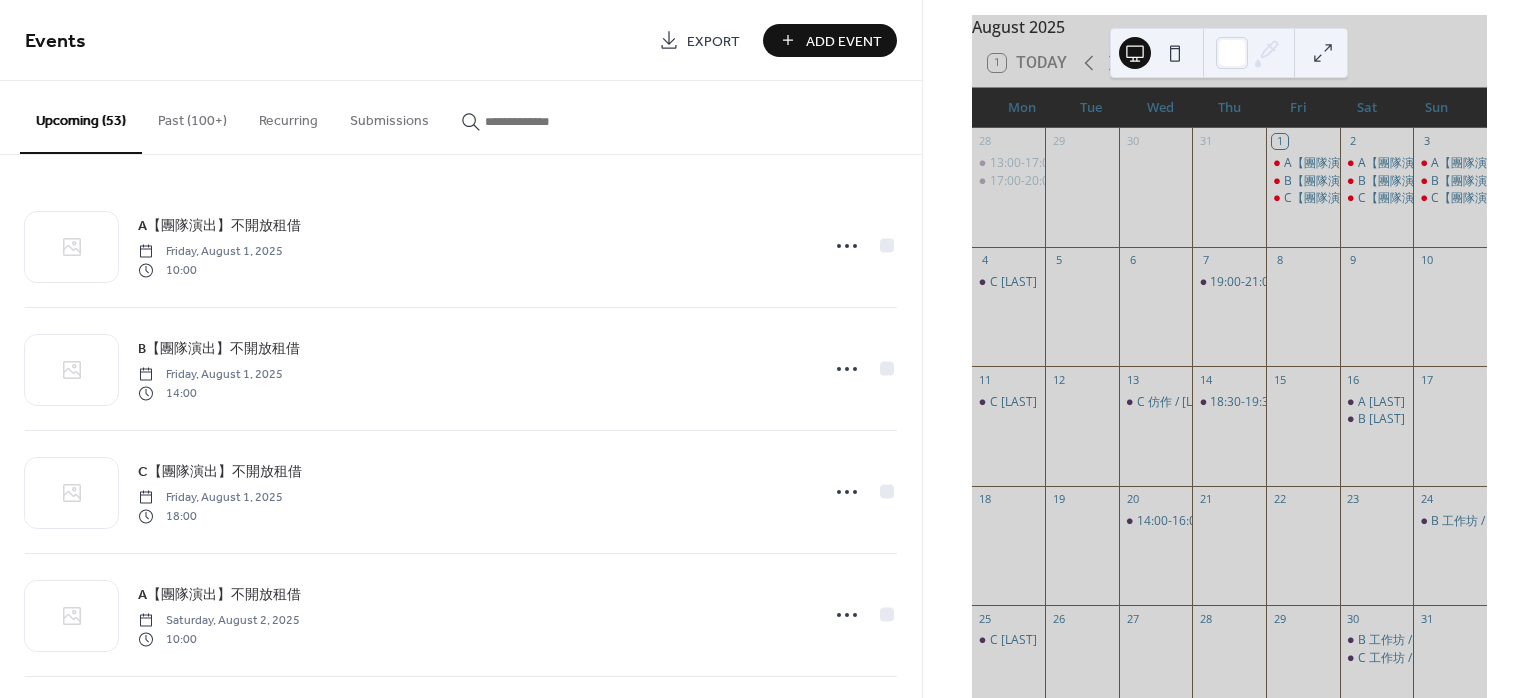 scroll, scrollTop: 133, scrollLeft: 0, axis: vertical 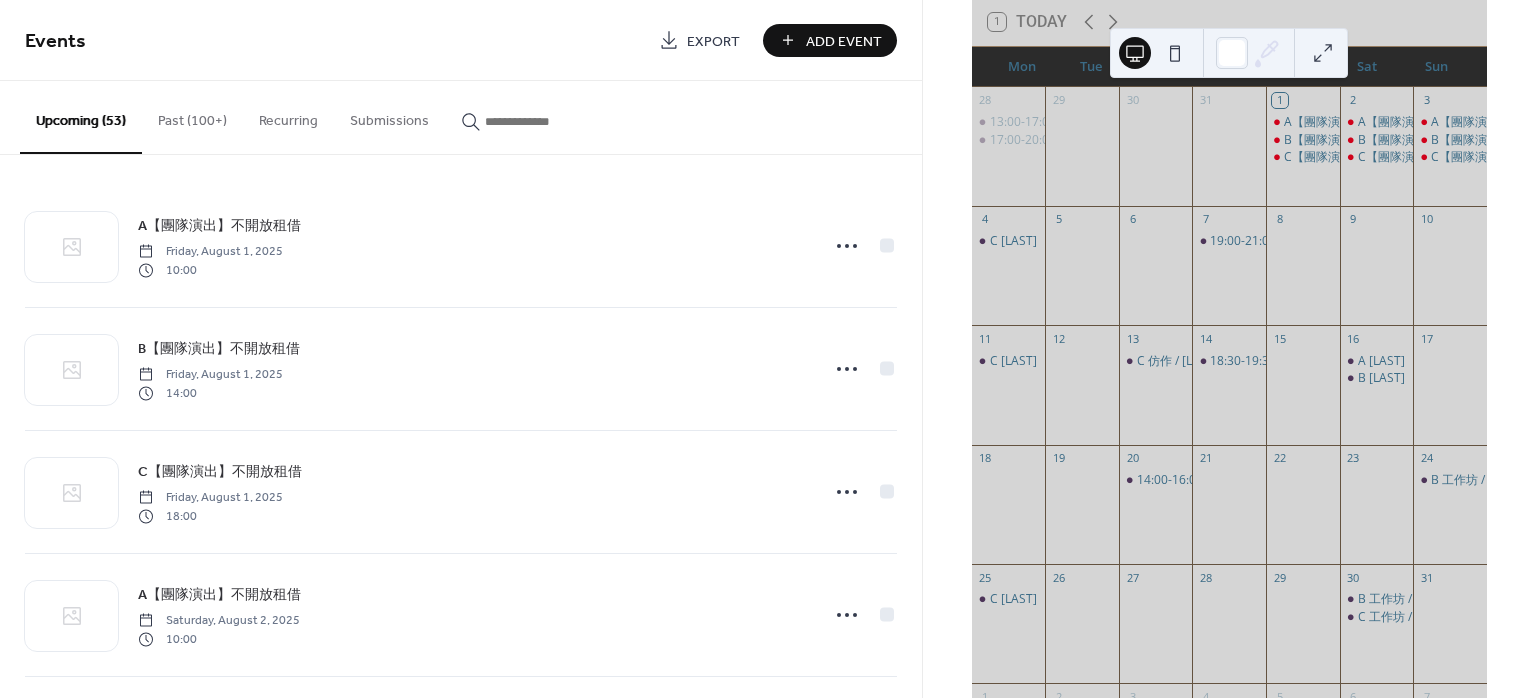 click on "Add Event" at bounding box center (844, 41) 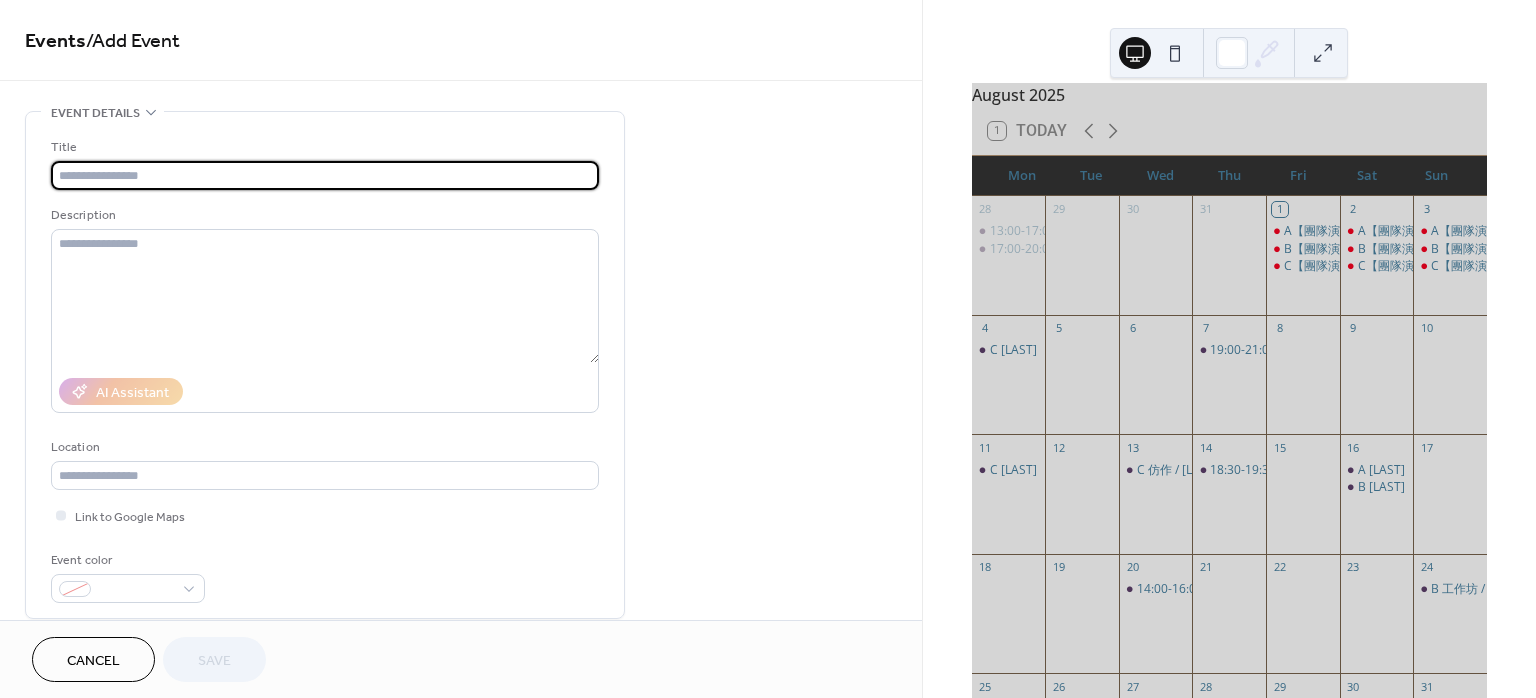 scroll, scrollTop: 0, scrollLeft: 0, axis: both 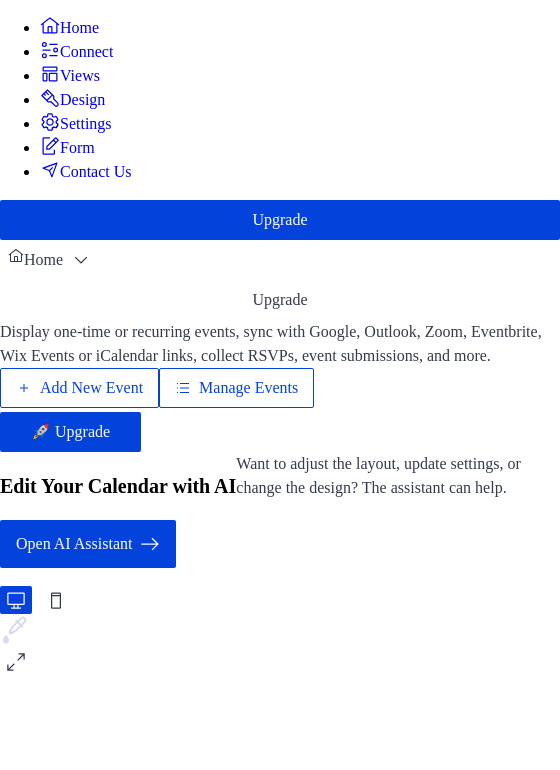 click on "Add New Event" at bounding box center [91, 388] 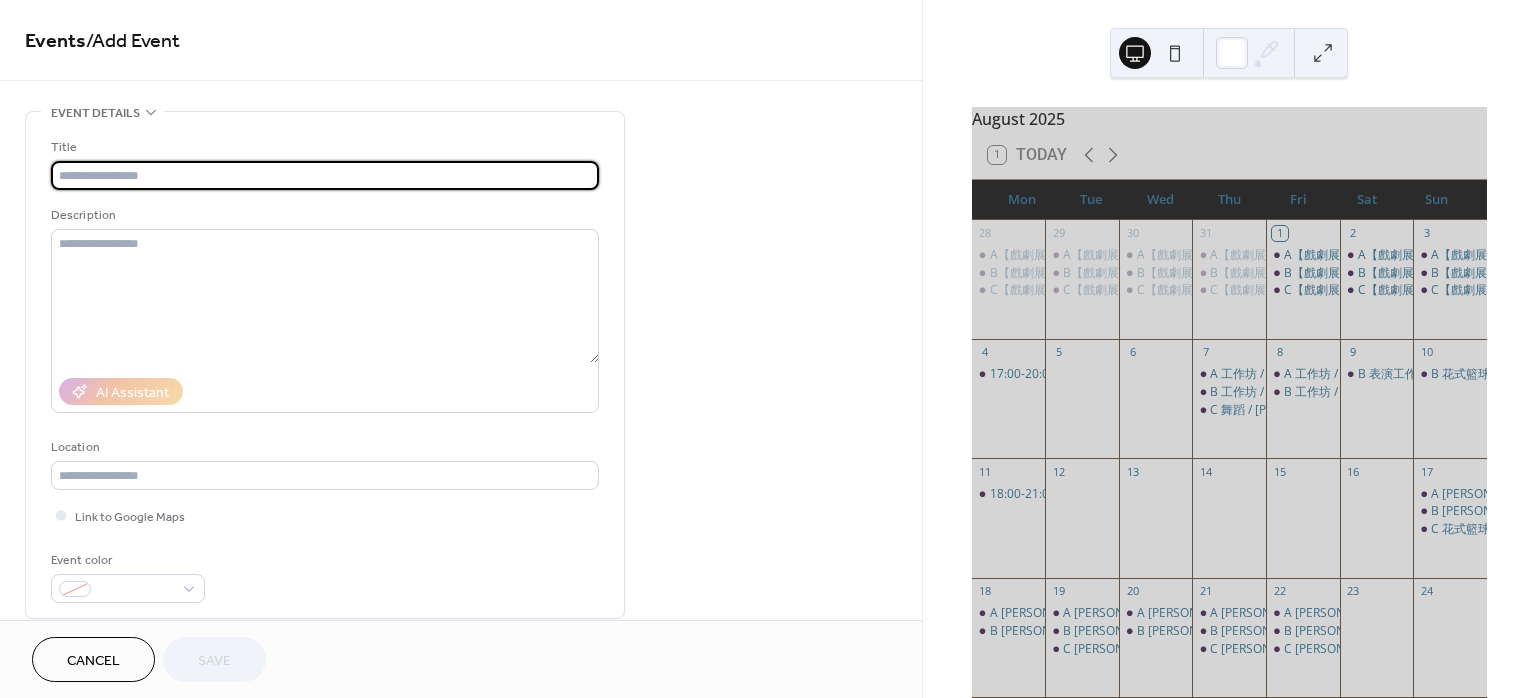 scroll, scrollTop: 0, scrollLeft: 0, axis: both 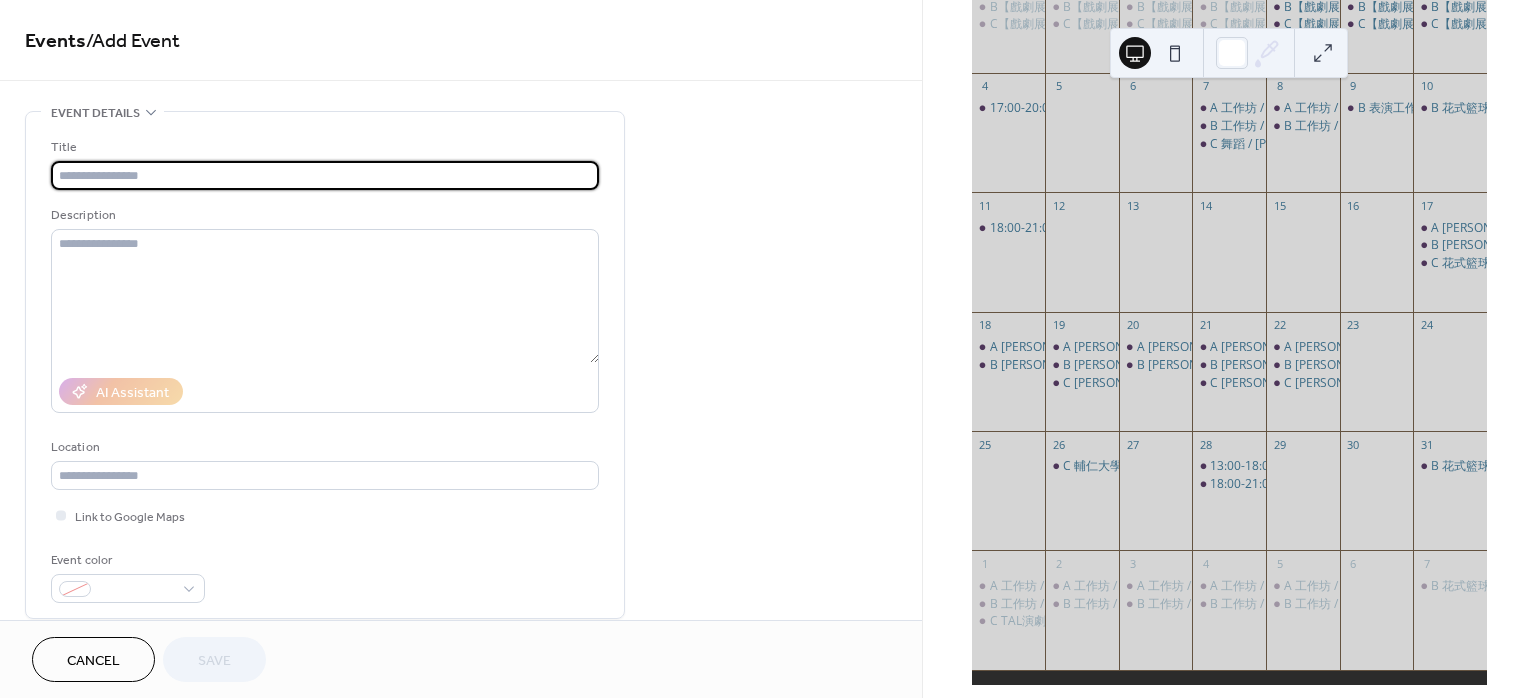 click at bounding box center [325, 175] 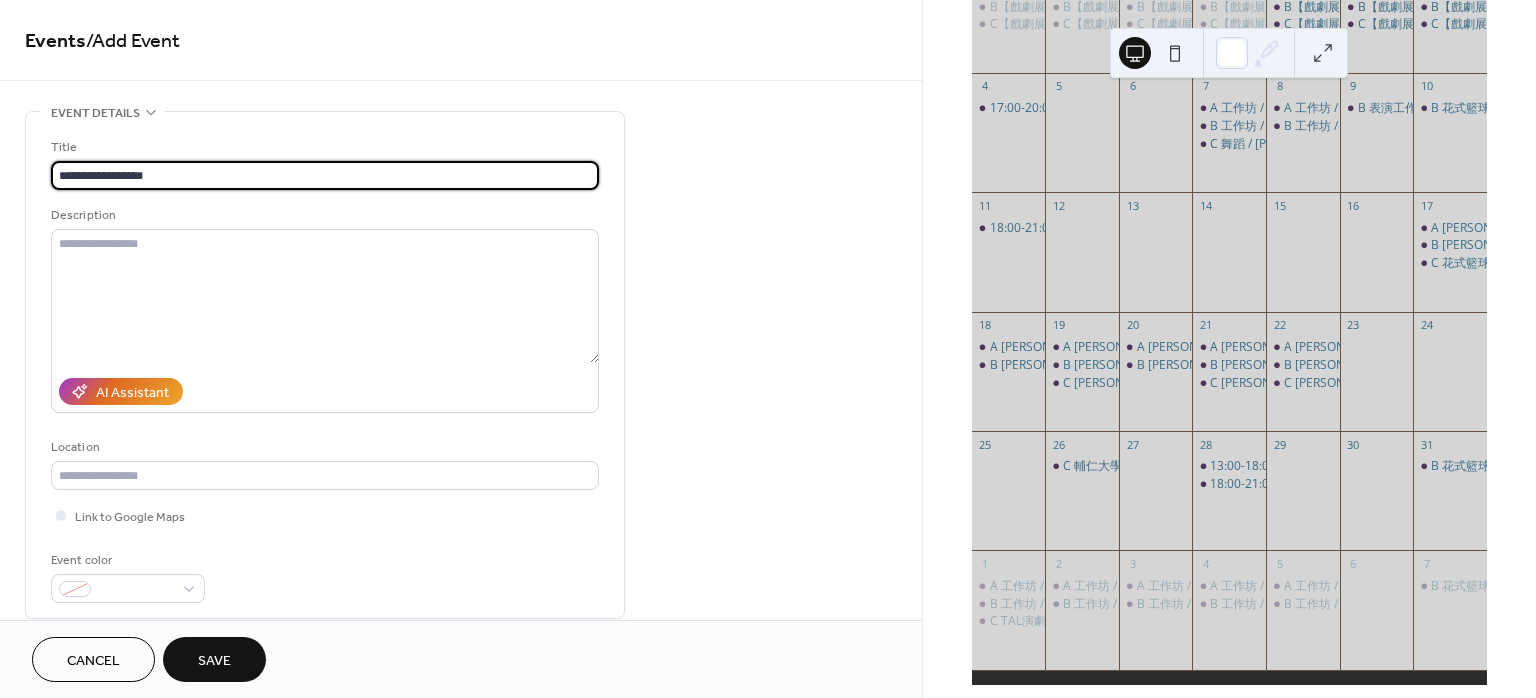 click on "**********" at bounding box center (325, 175) 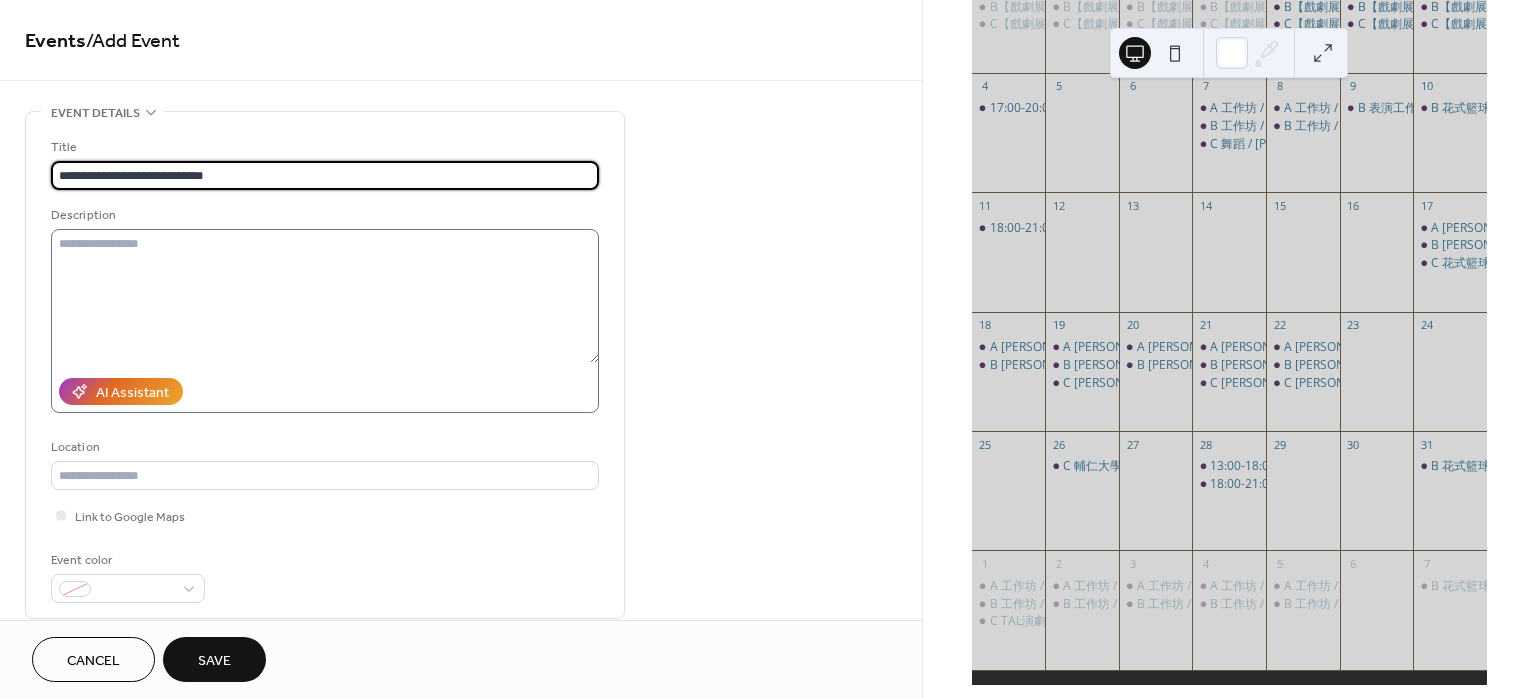 scroll, scrollTop: 133, scrollLeft: 0, axis: vertical 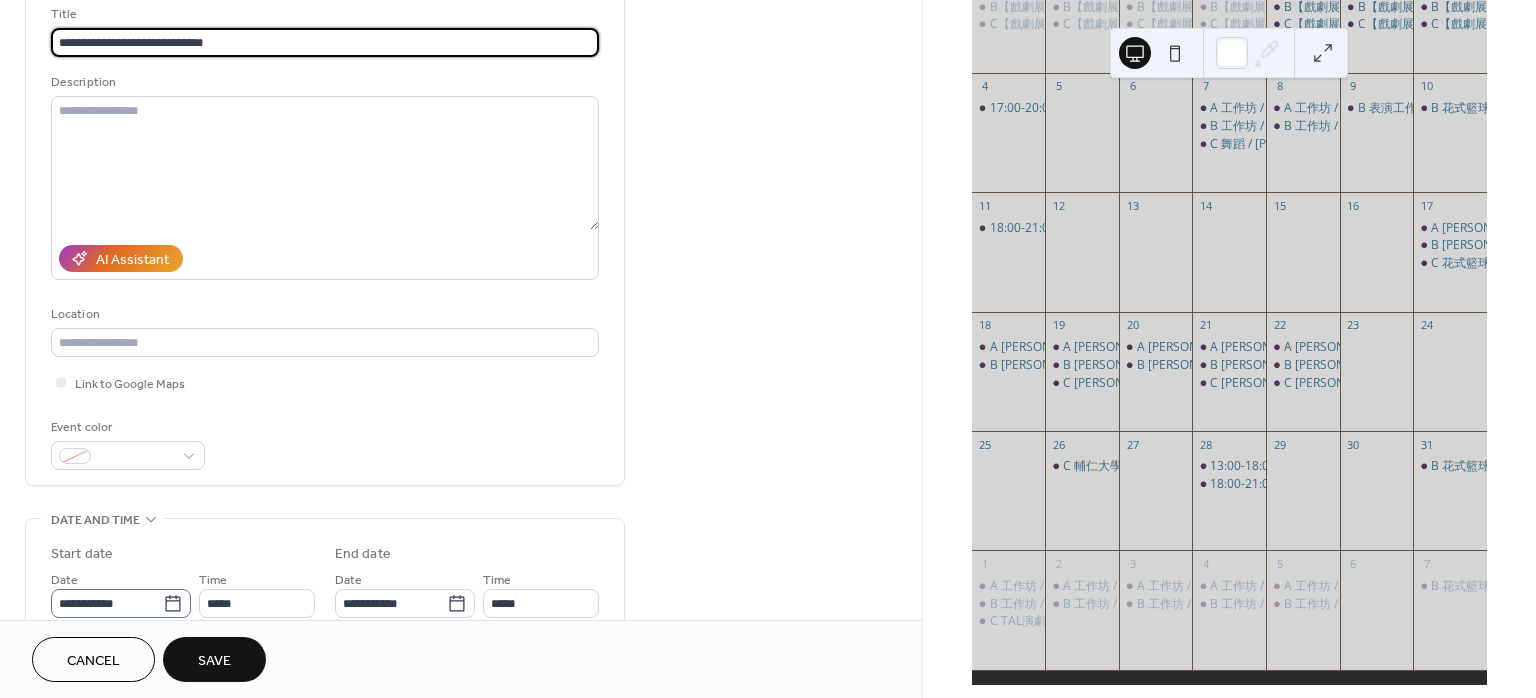type on "**********" 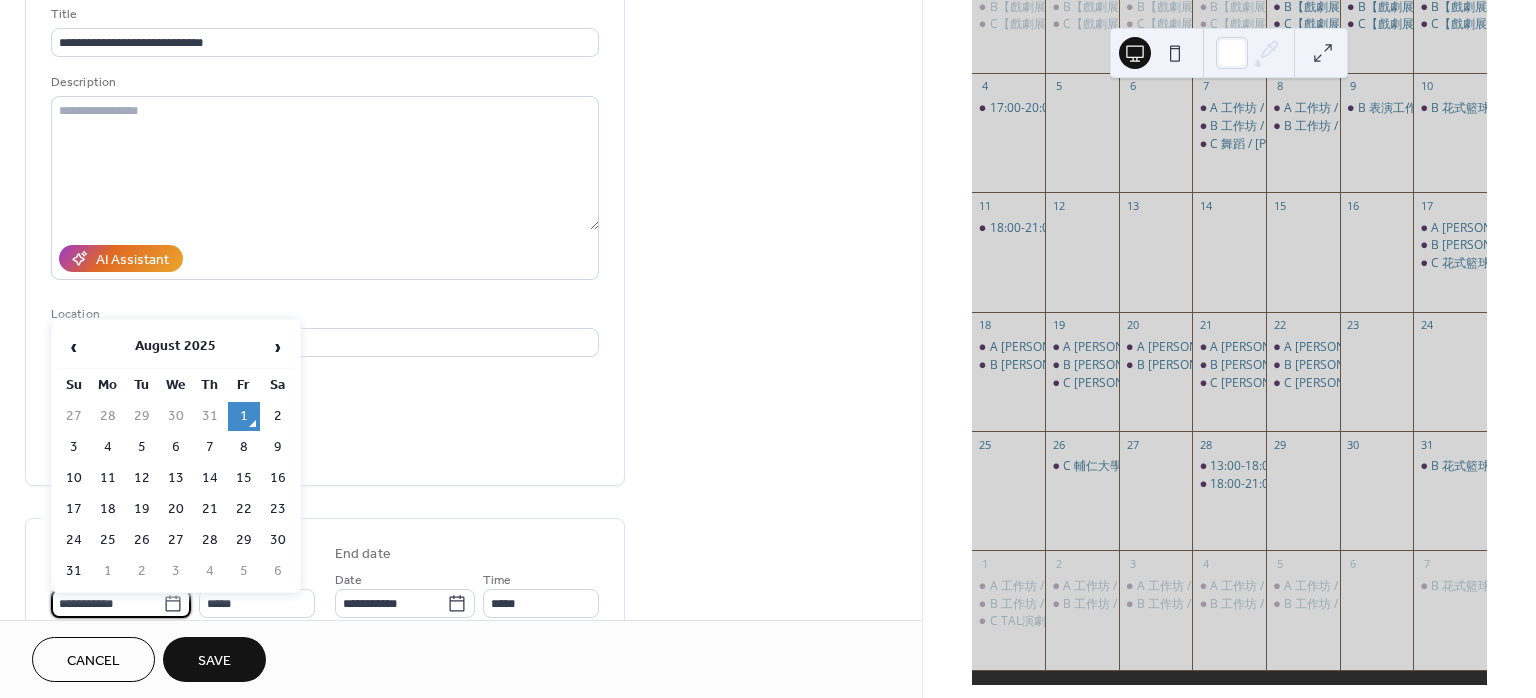 click on "**********" at bounding box center [107, 603] 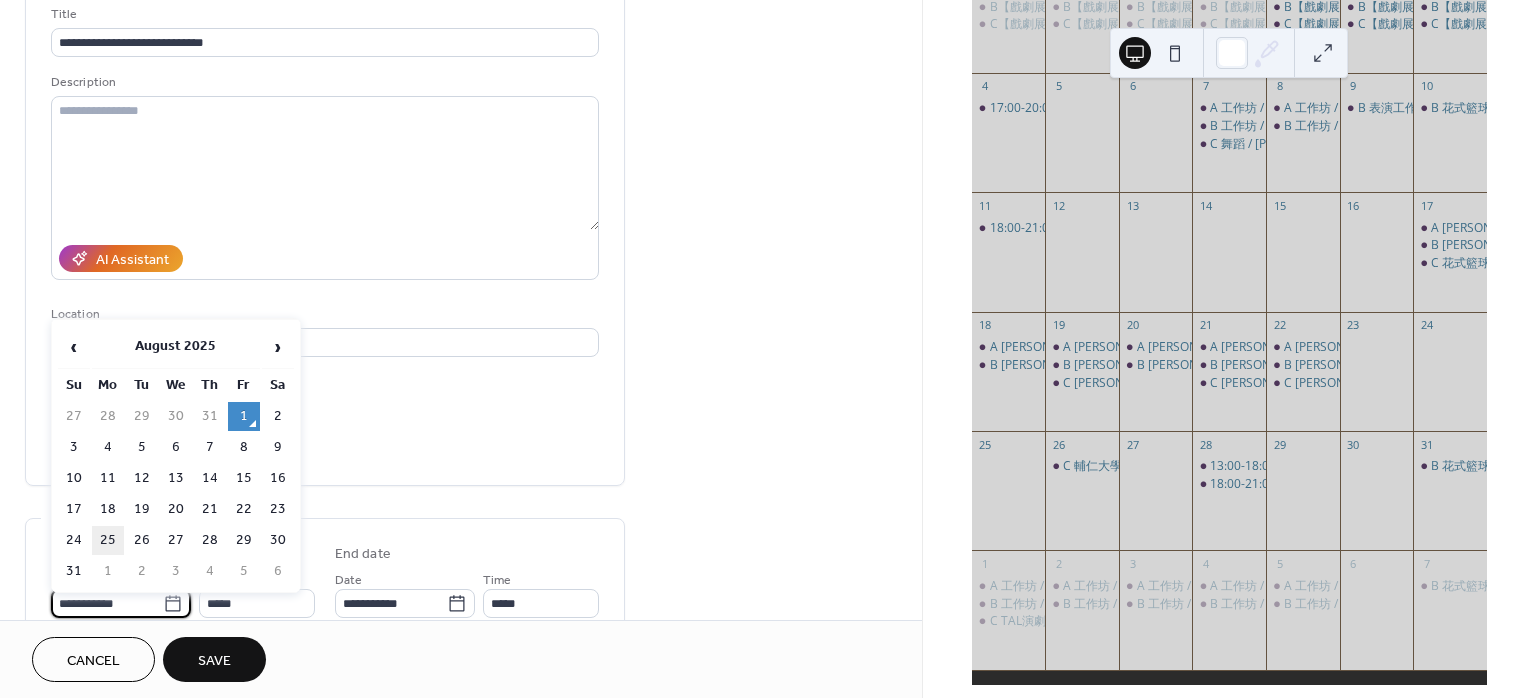 click on "25" at bounding box center (108, 540) 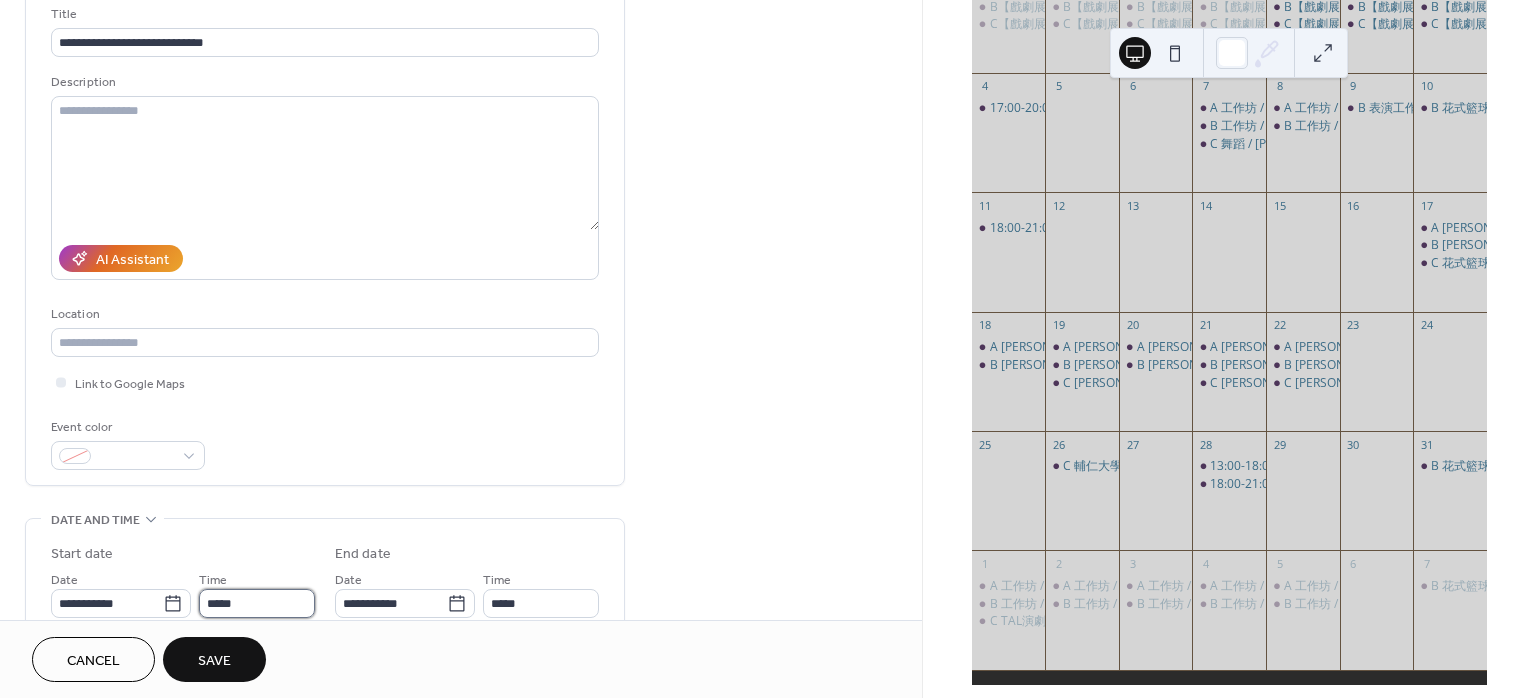 click on "*****" at bounding box center [257, 603] 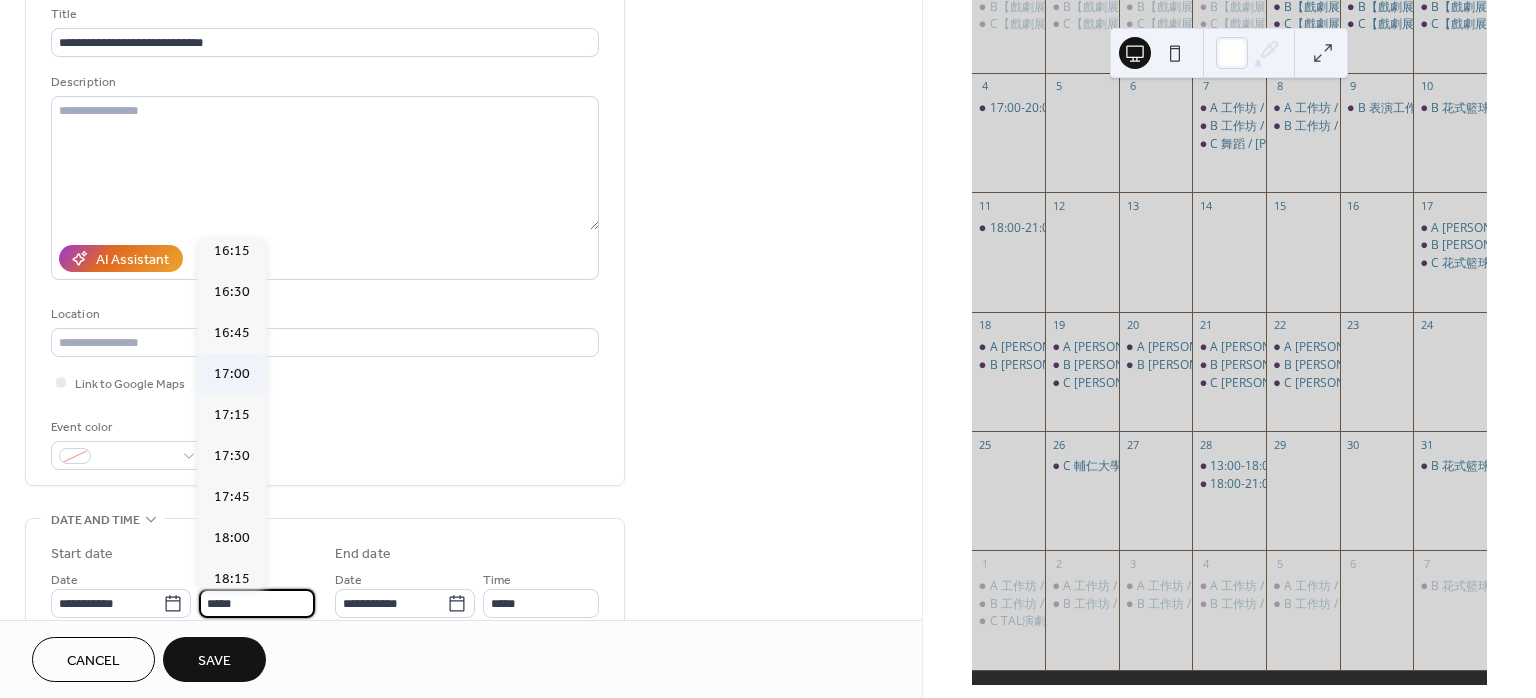 scroll, scrollTop: 3013, scrollLeft: 0, axis: vertical 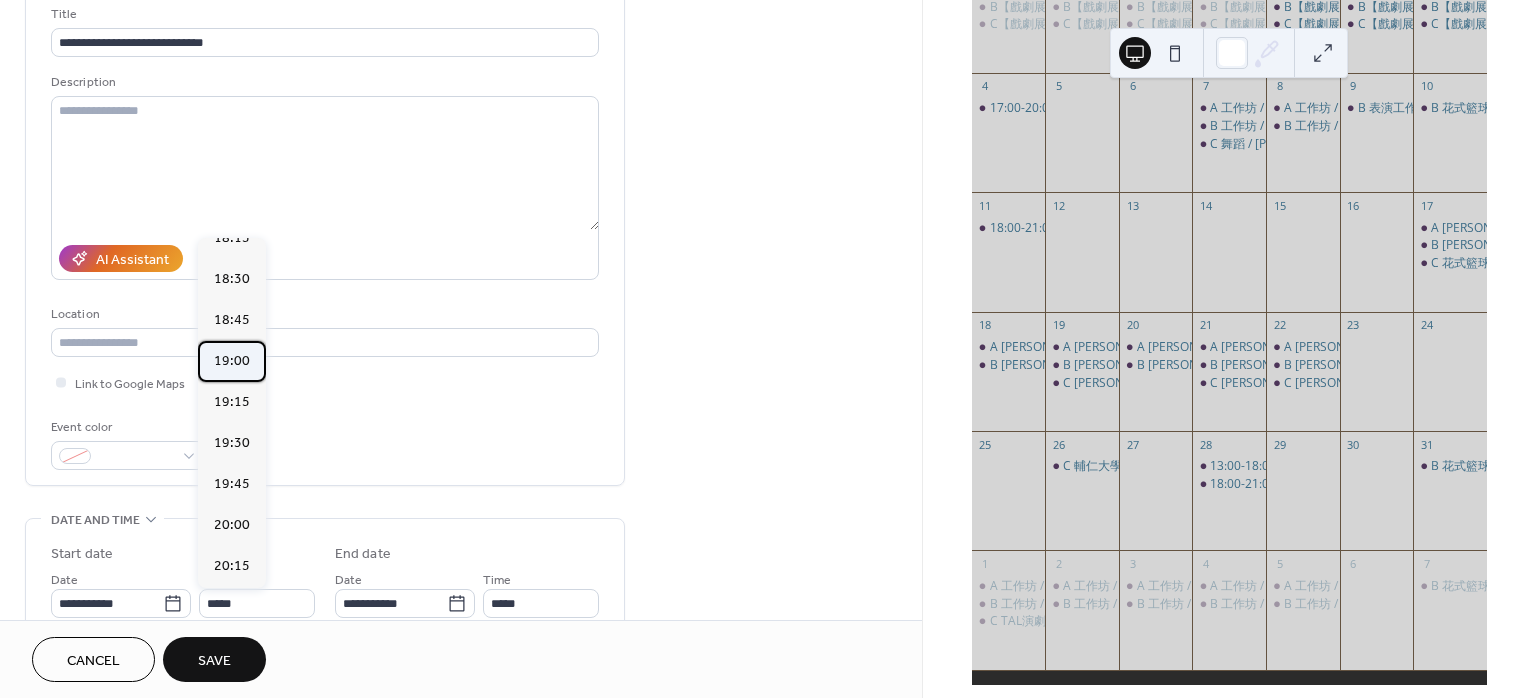 click on "19:00" at bounding box center [232, 361] 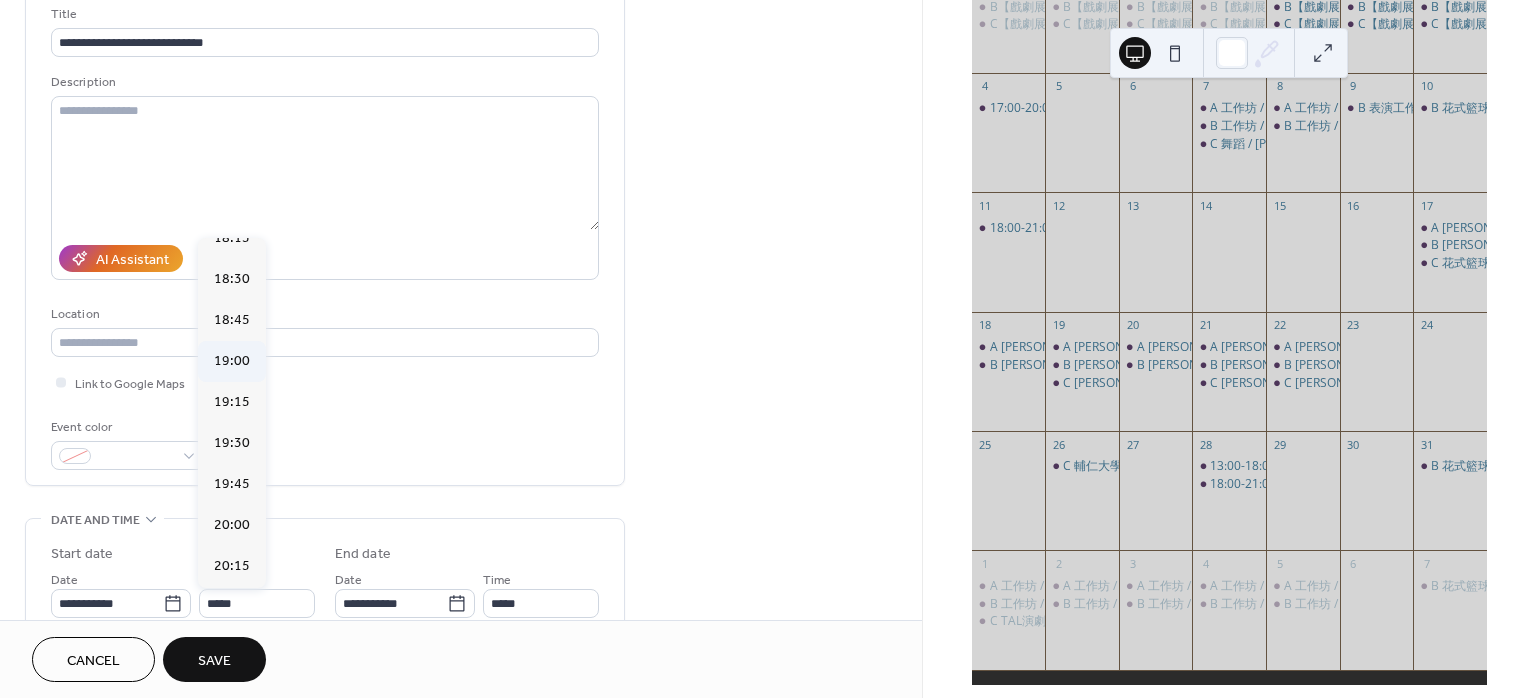 type on "*****" 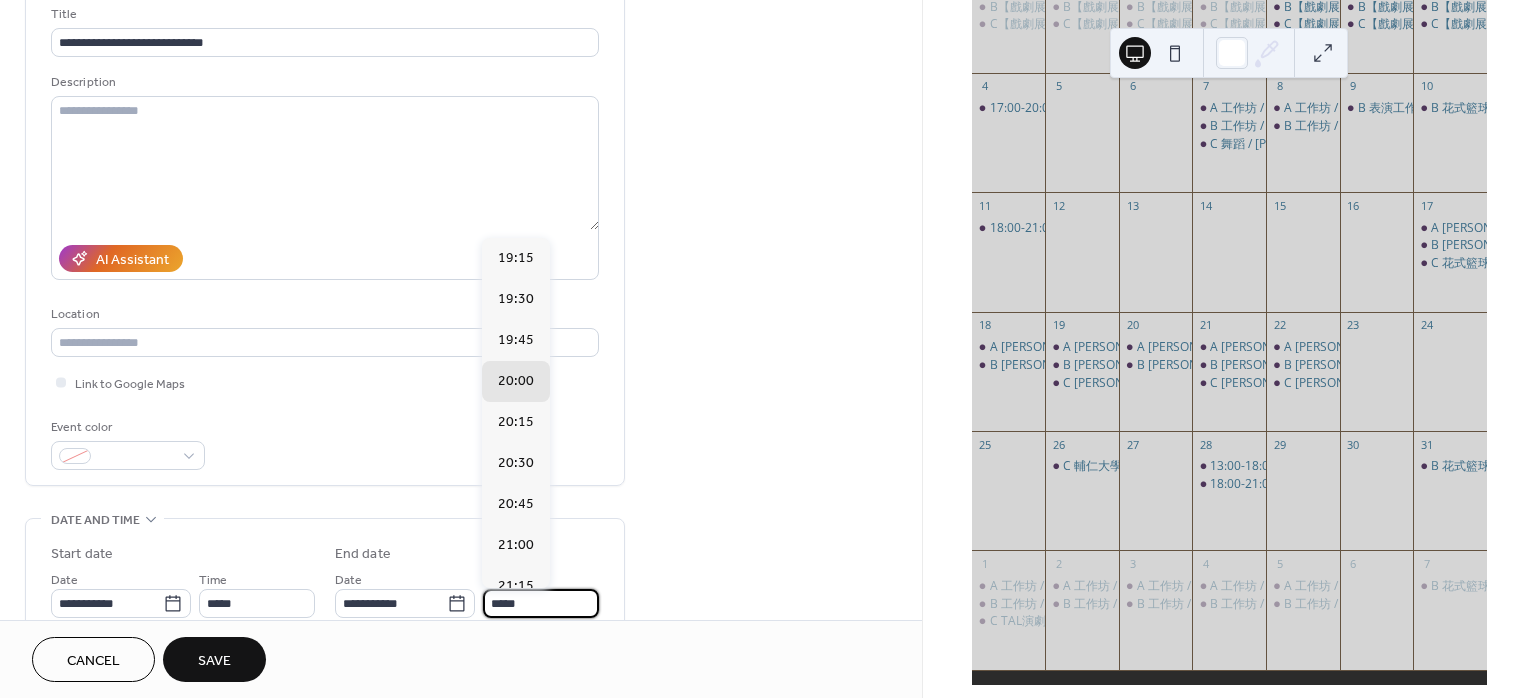 click on "*****" at bounding box center [541, 603] 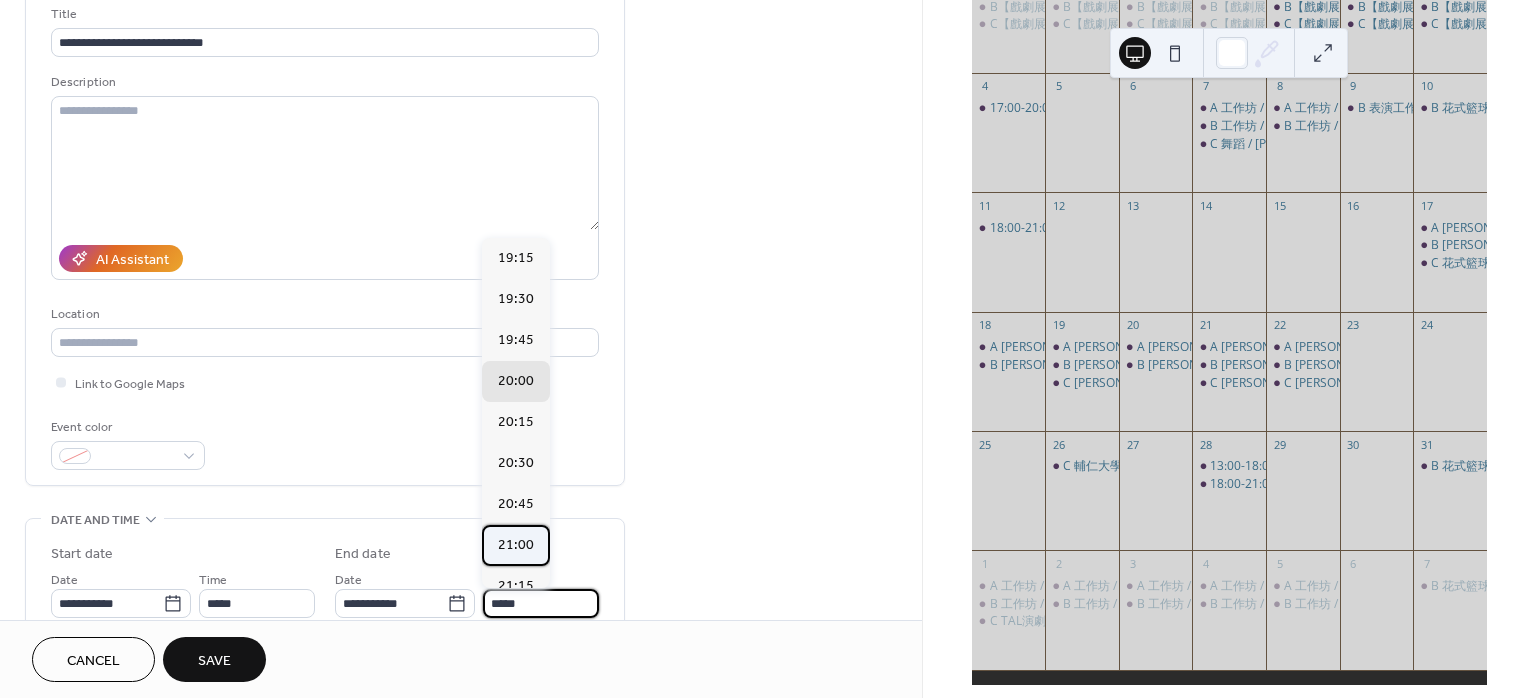 click on "21:00" at bounding box center [516, 545] 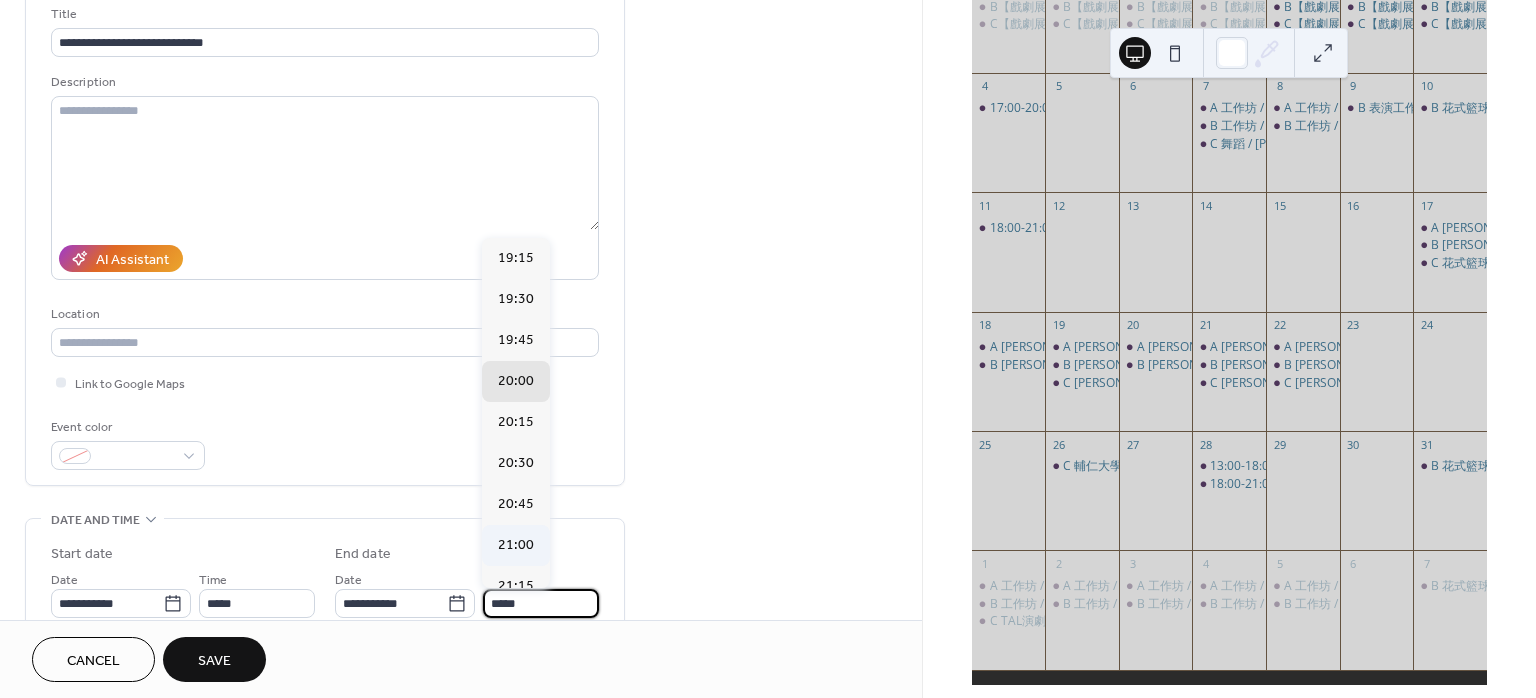 type on "*****" 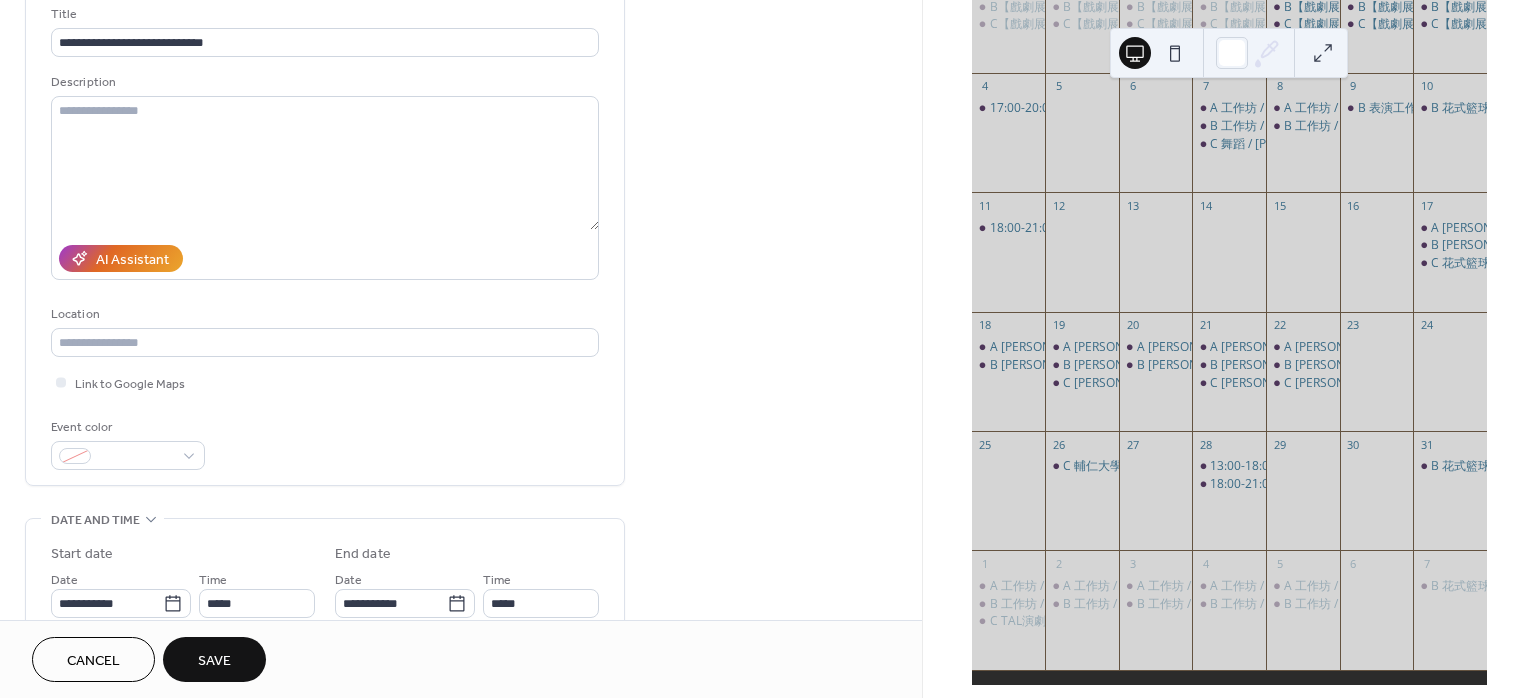 click on "Save" at bounding box center [214, 661] 